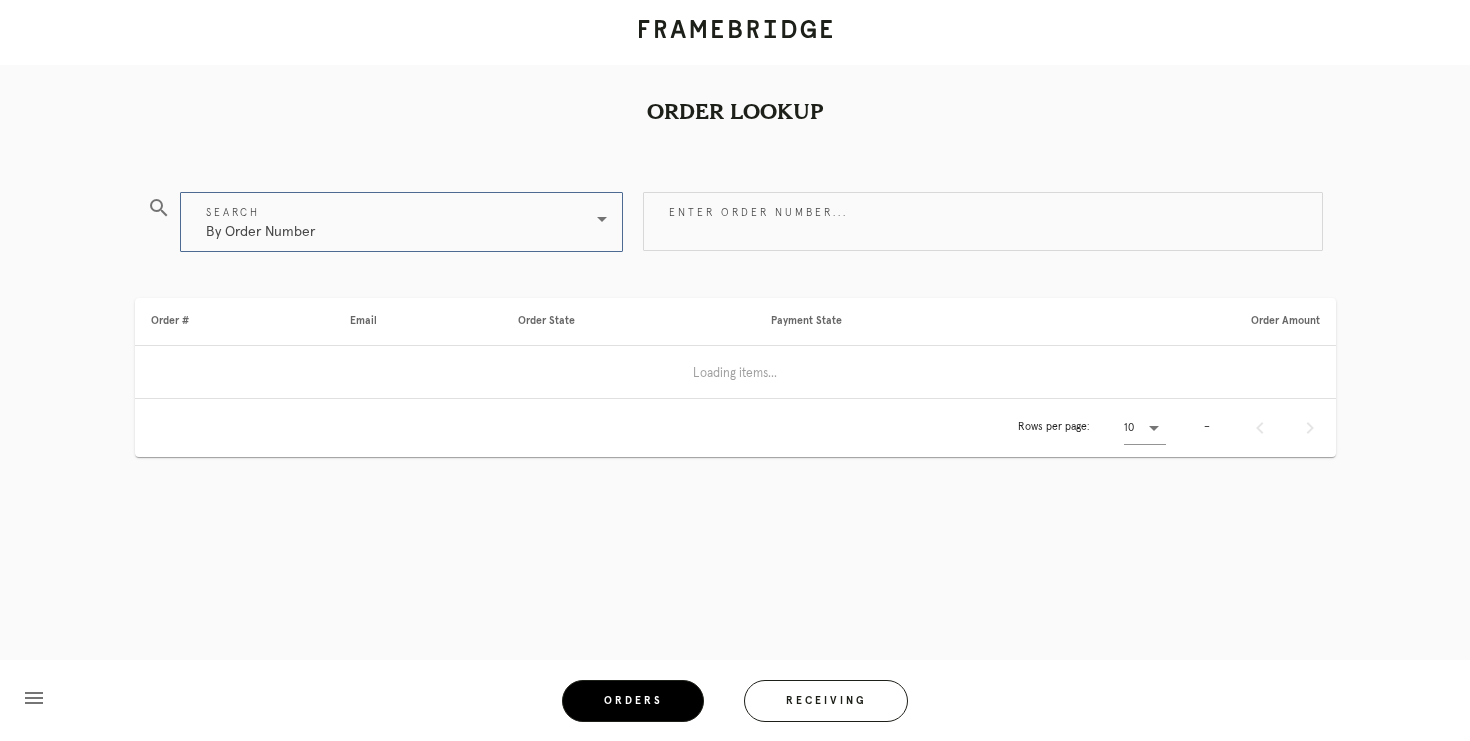scroll, scrollTop: 0, scrollLeft: 0, axis: both 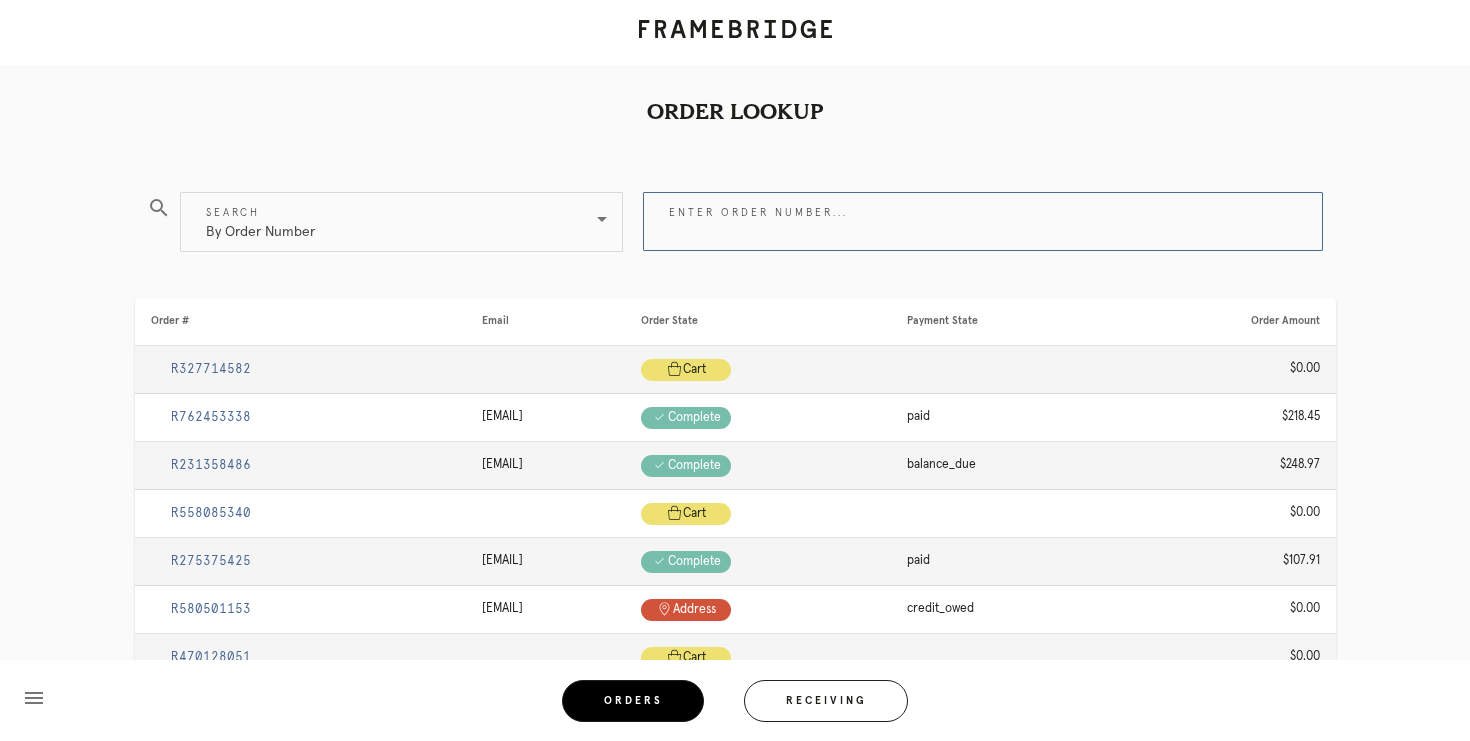 click on "Enter order number..." at bounding box center (983, 221) 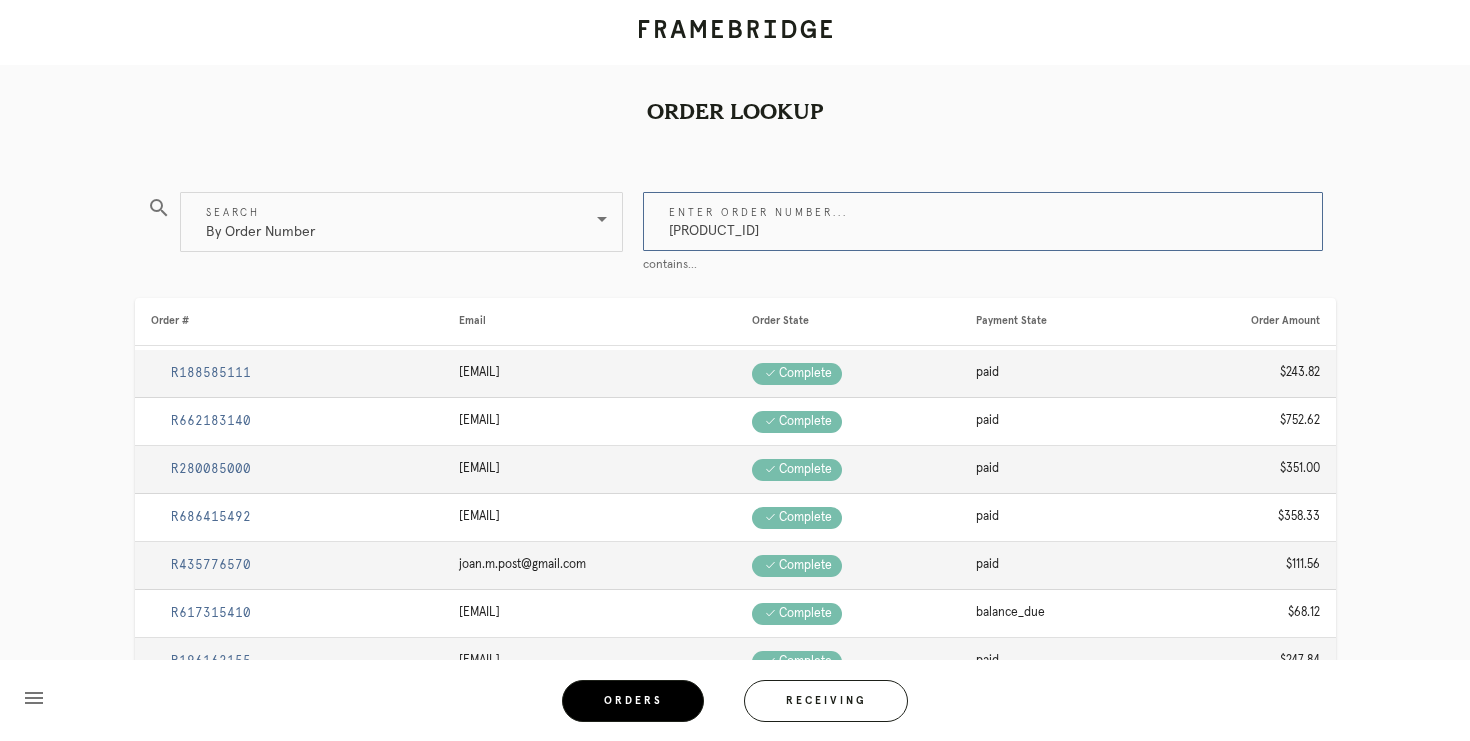 type on "M761730687" 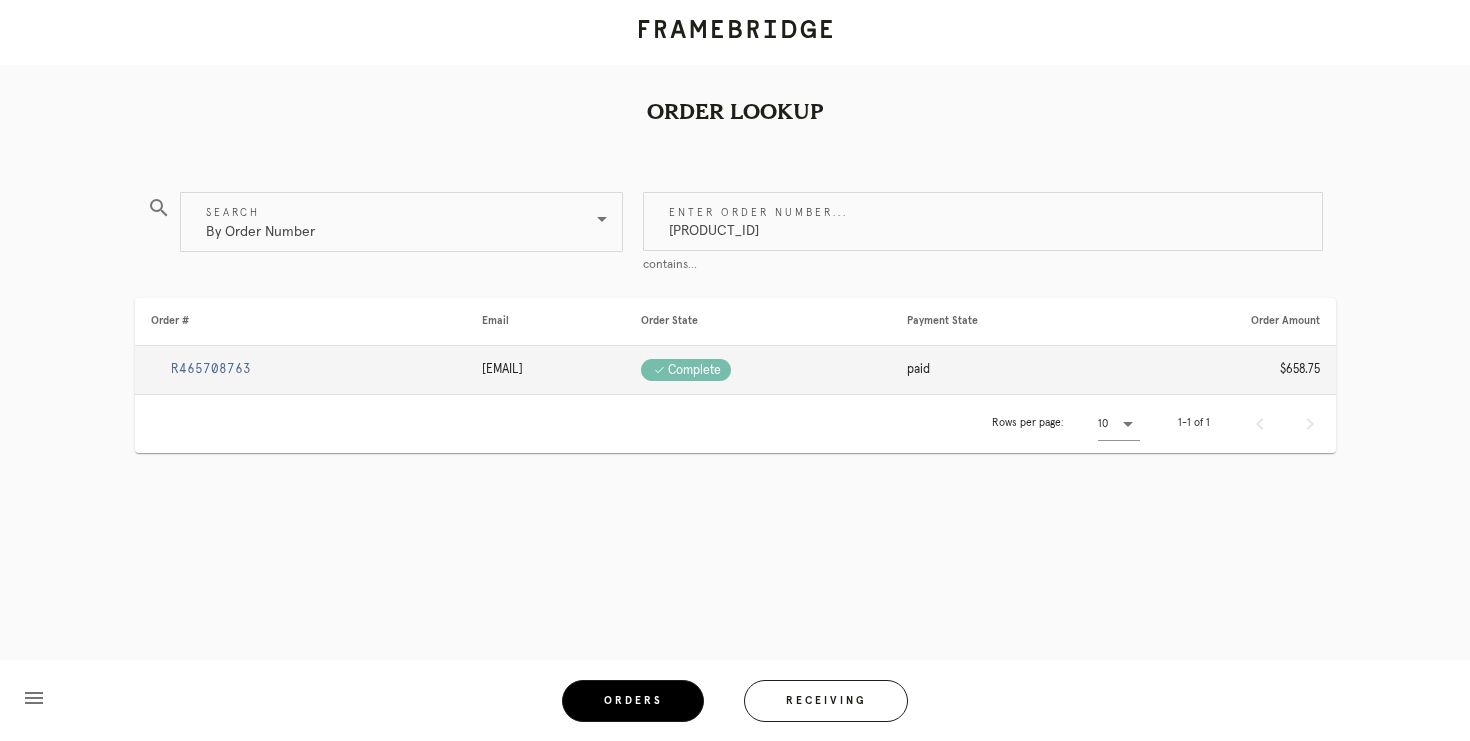 click on "R465708763" at bounding box center (211, 369) 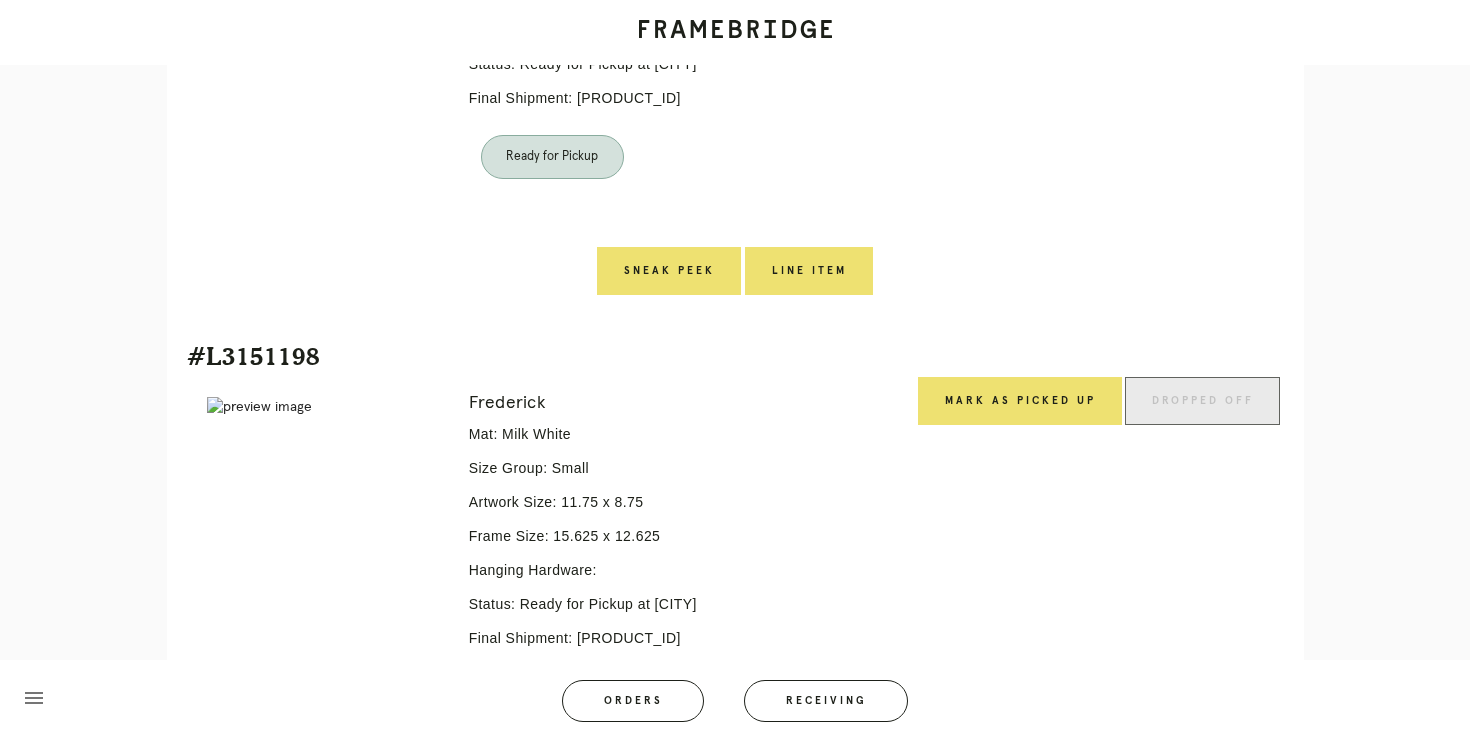 scroll, scrollTop: 0, scrollLeft: 0, axis: both 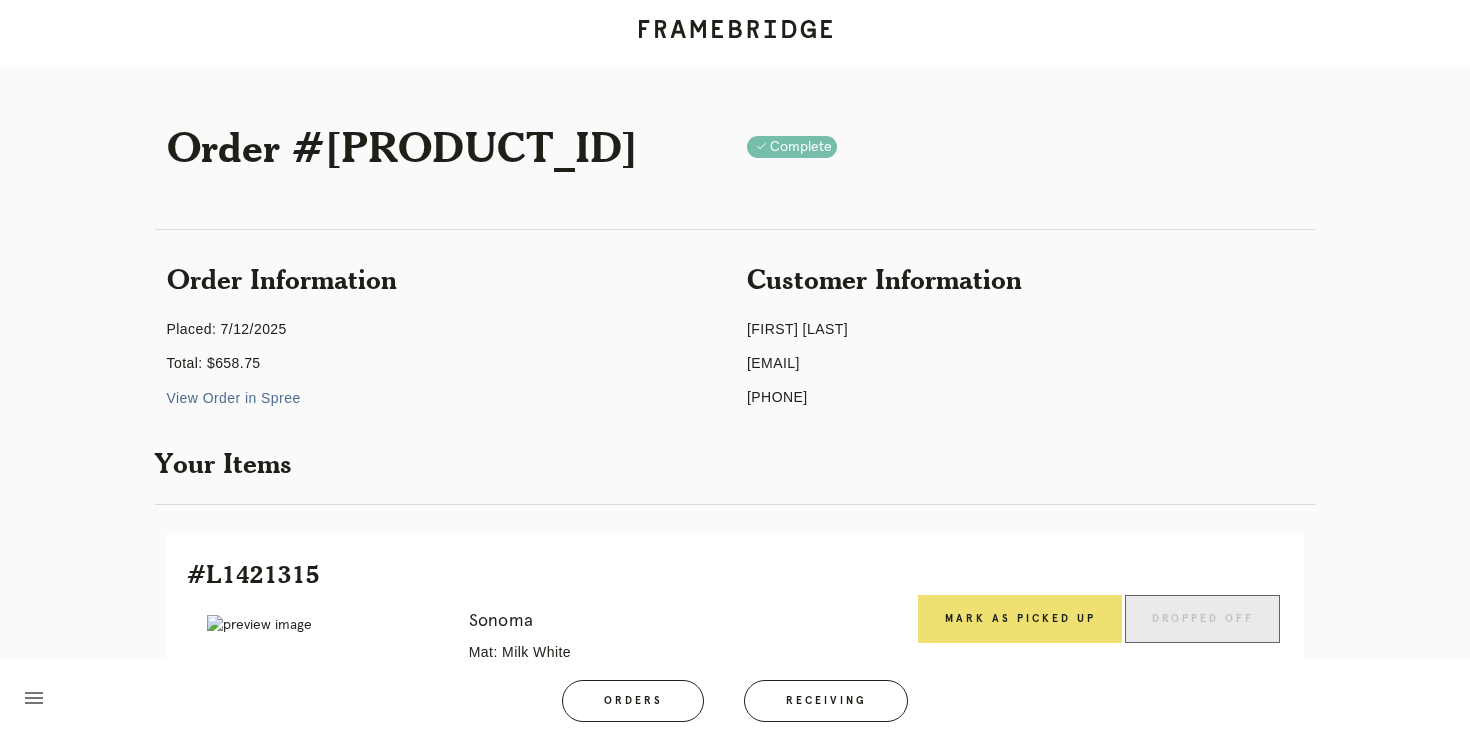 click on "View Order in Spree" at bounding box center [234, 398] 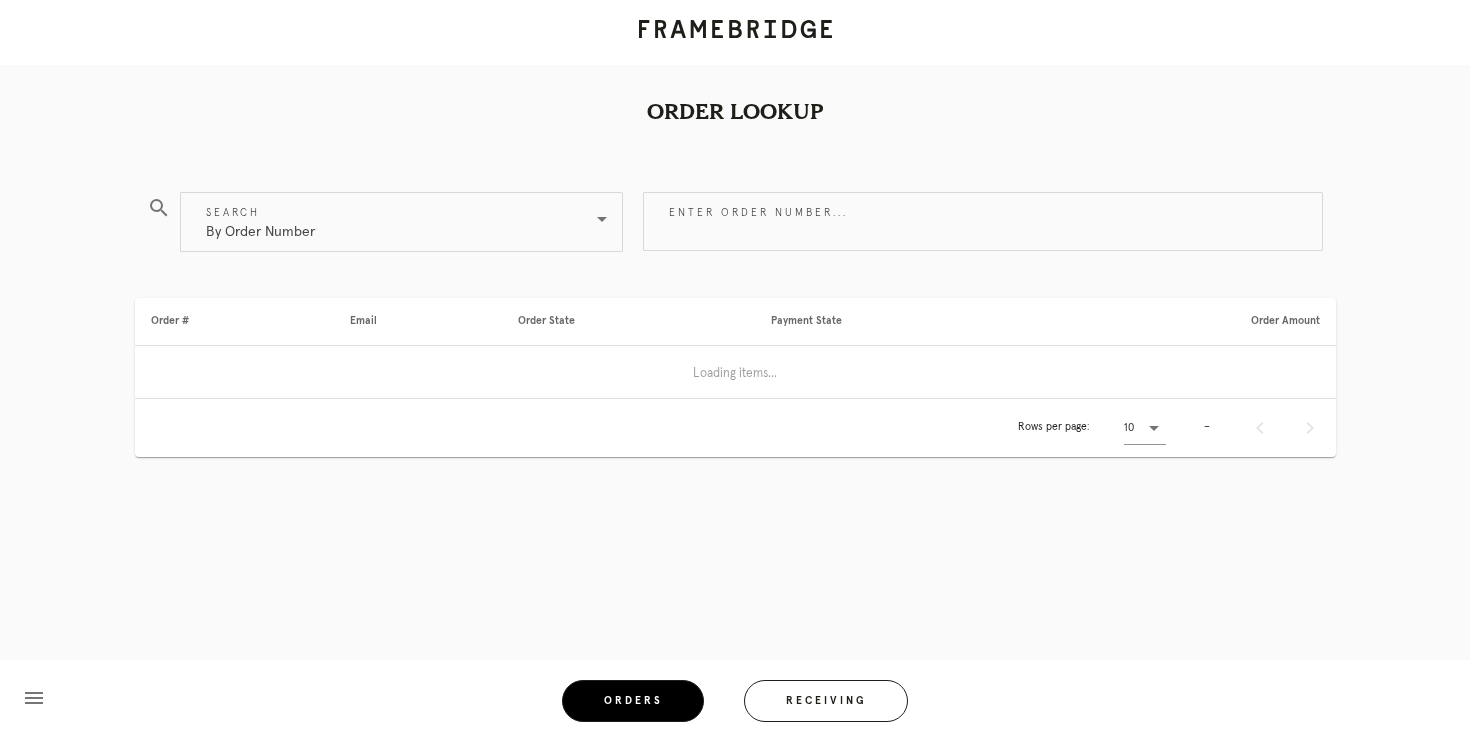 scroll, scrollTop: 0, scrollLeft: 0, axis: both 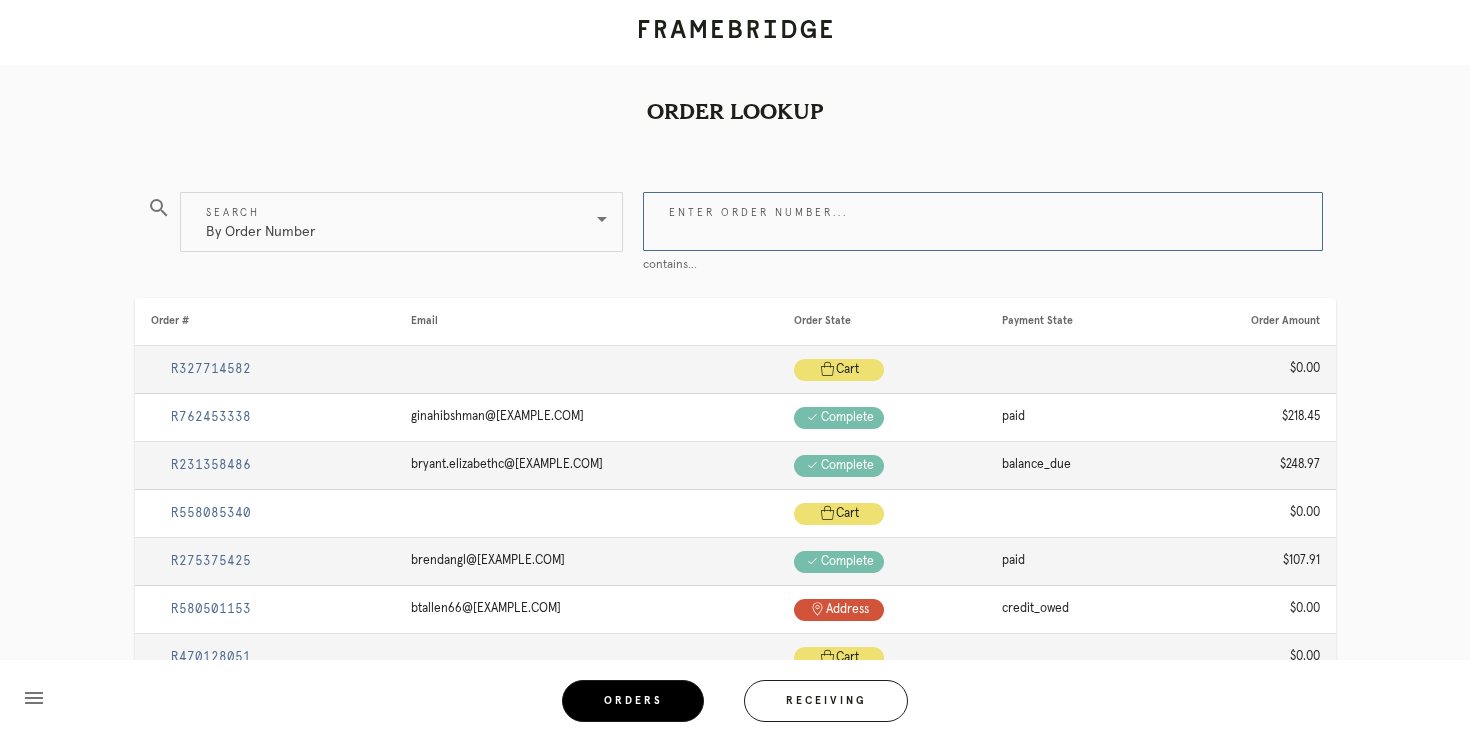 click on "Enter order number..." at bounding box center (983, 221) 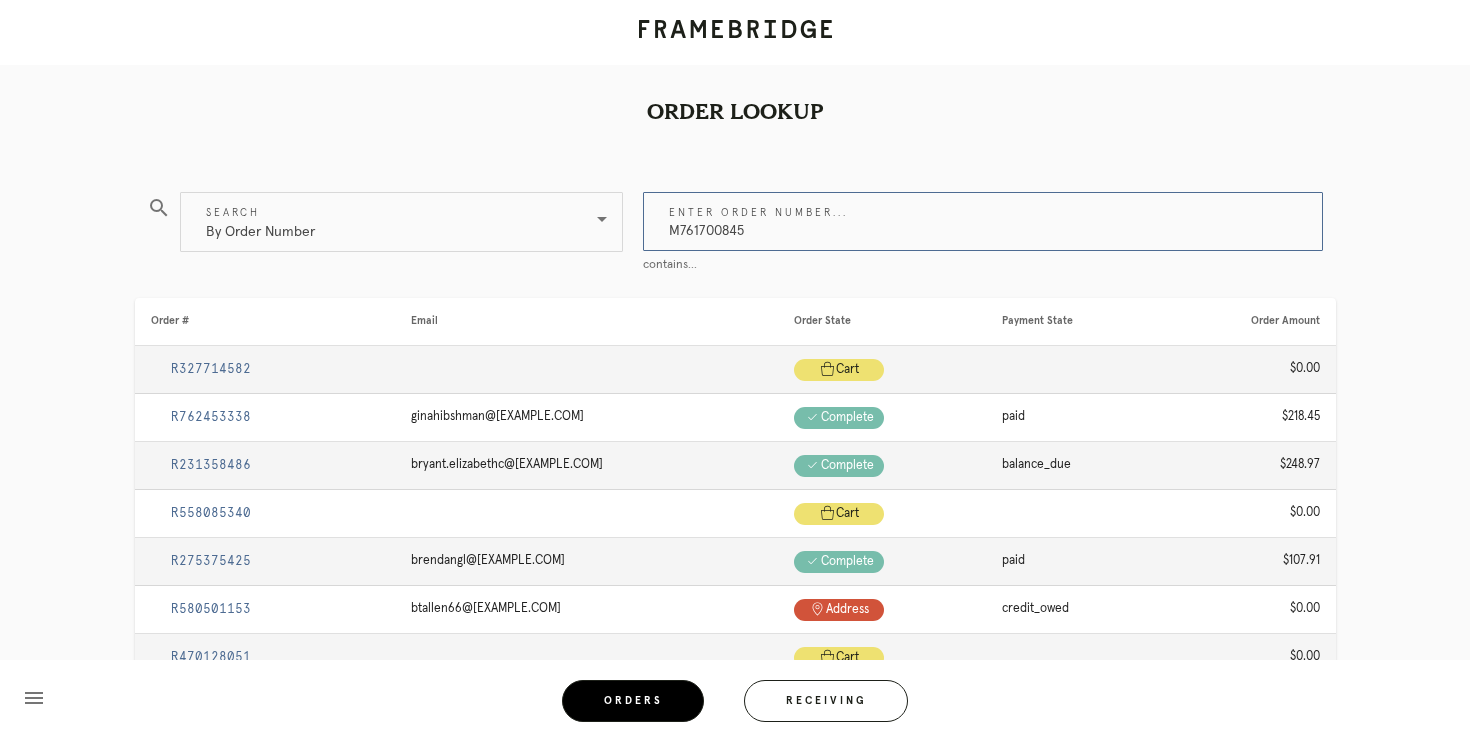 type on "M761700845" 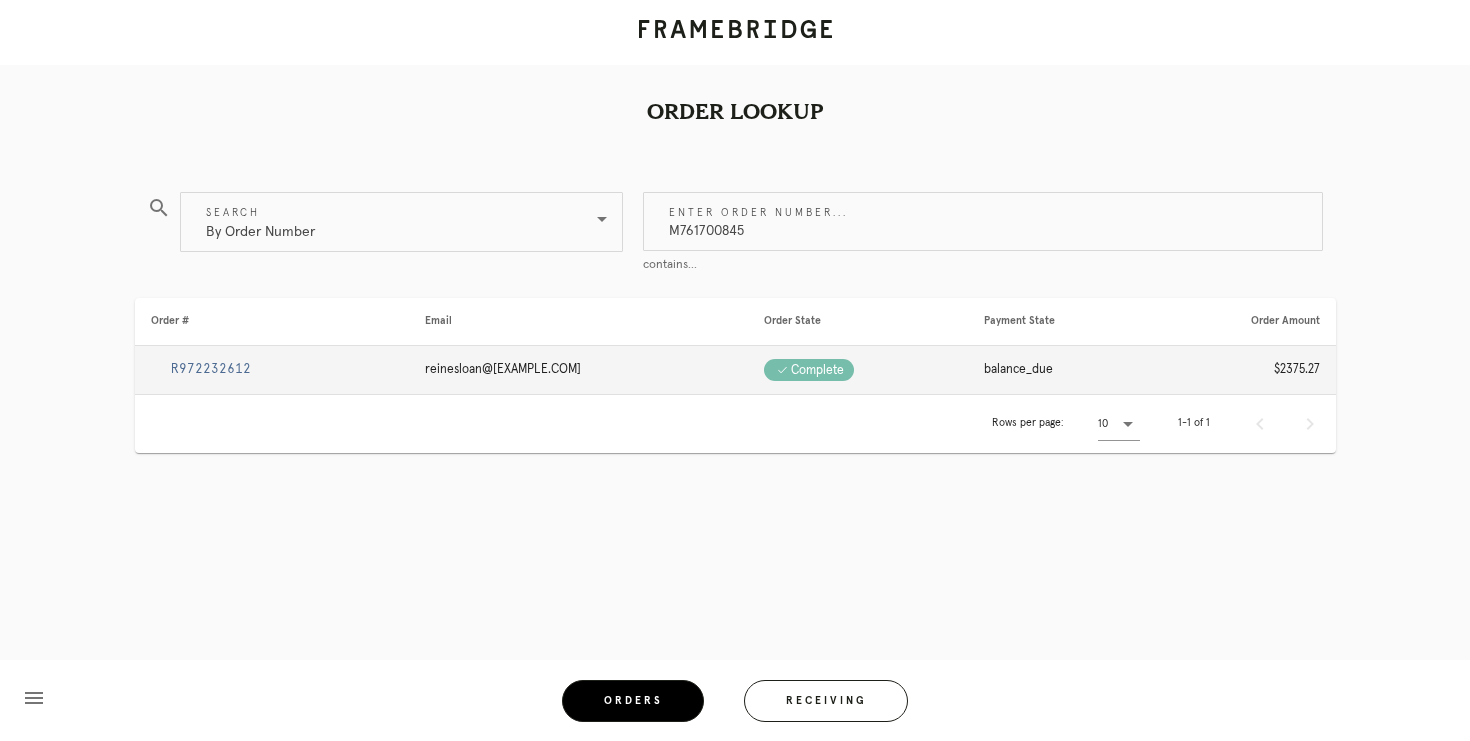 click on "R972232612" at bounding box center [211, 369] 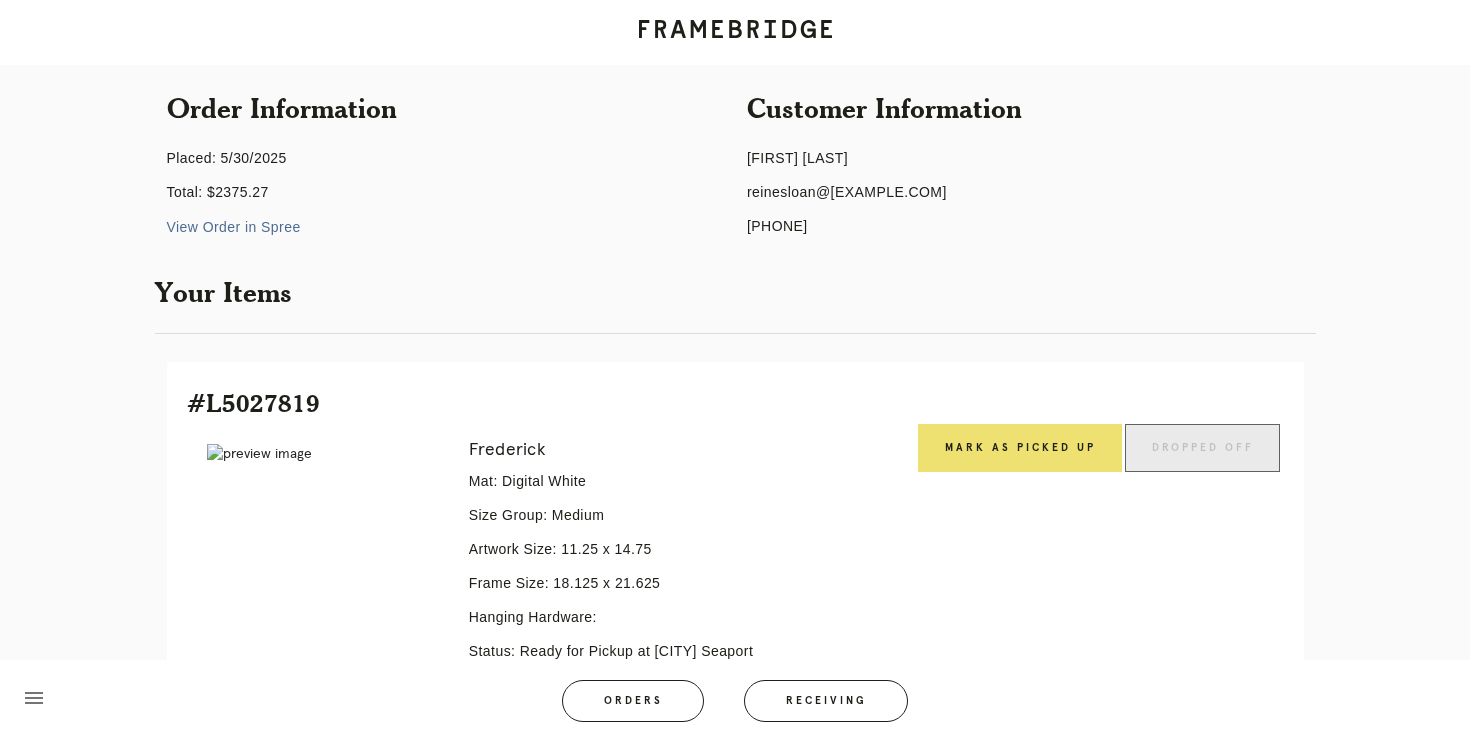 scroll, scrollTop: 0, scrollLeft: 0, axis: both 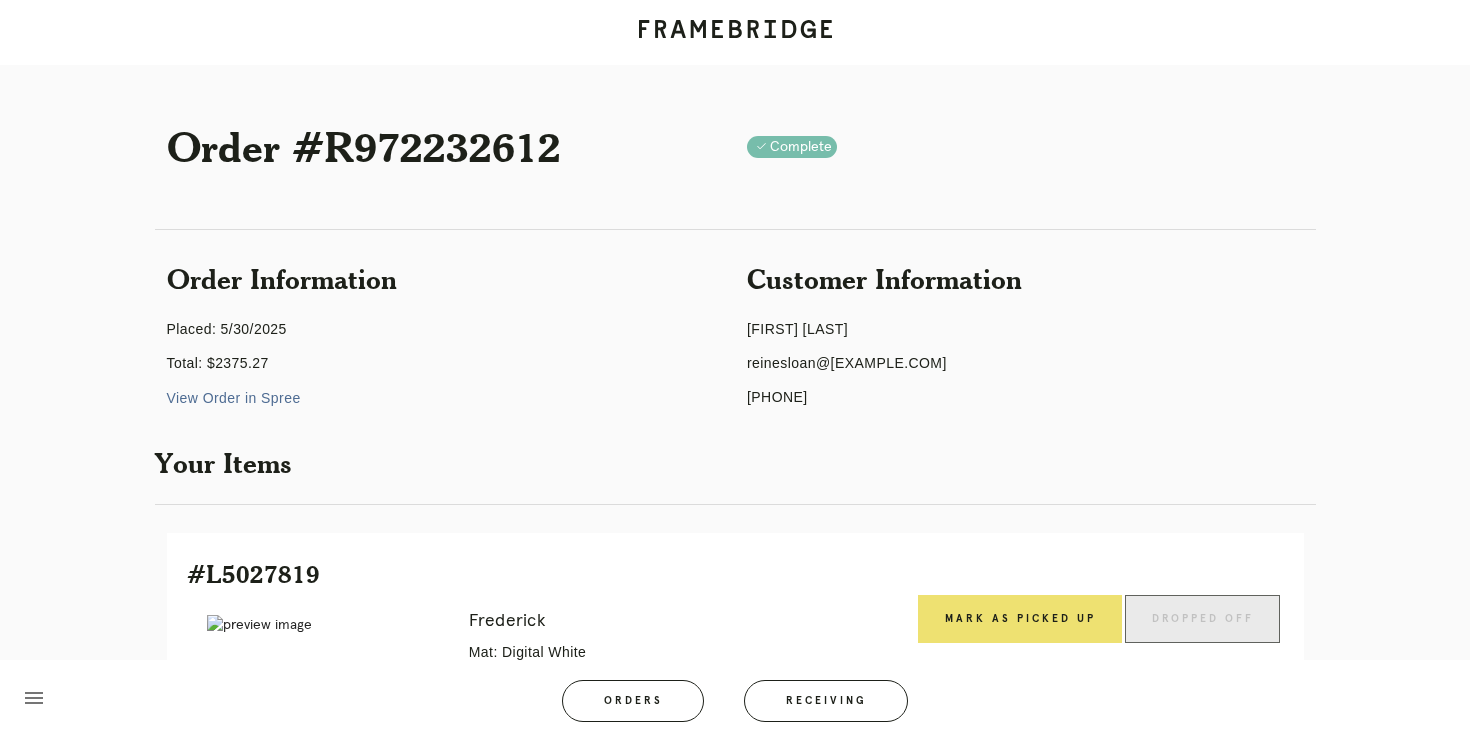 click on "View Order in Spree" at bounding box center [234, 398] 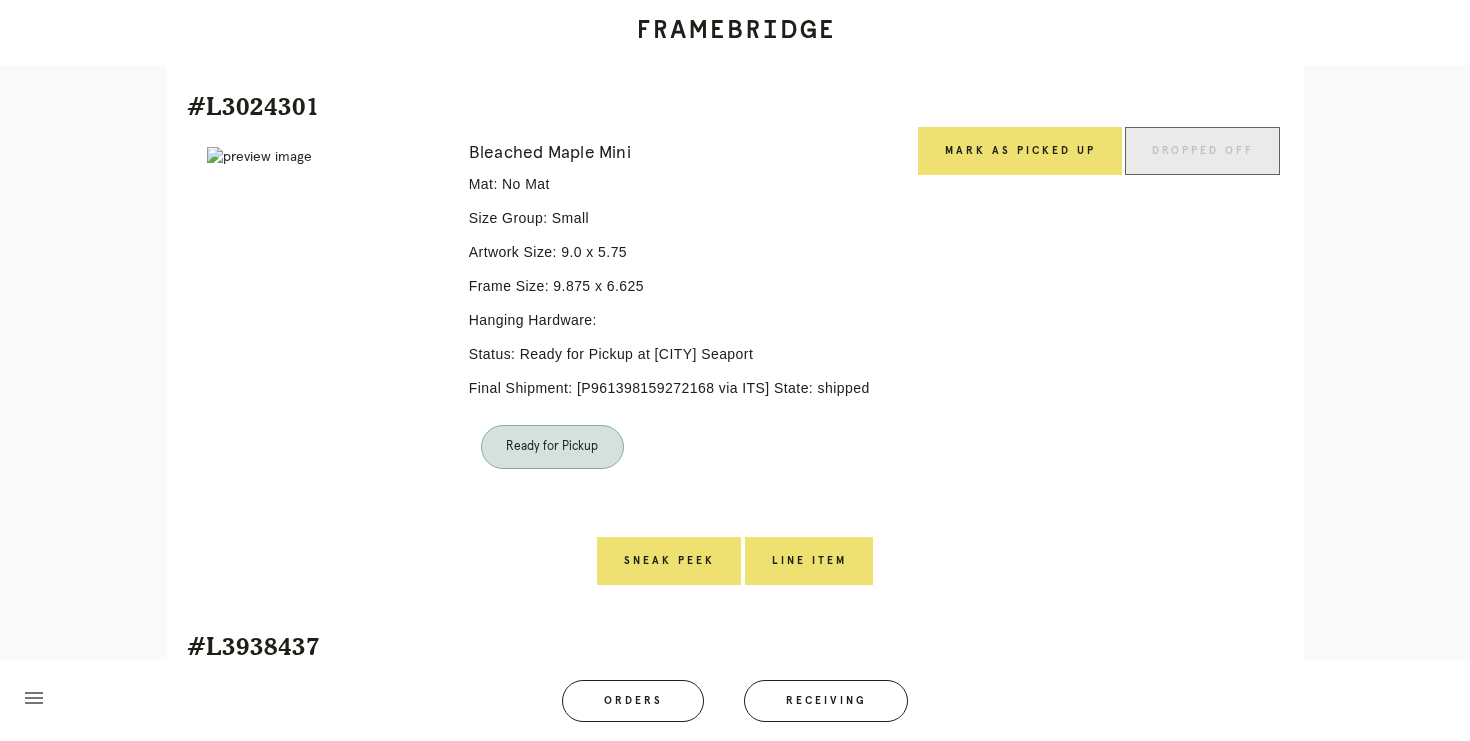 scroll, scrollTop: 2629, scrollLeft: 0, axis: vertical 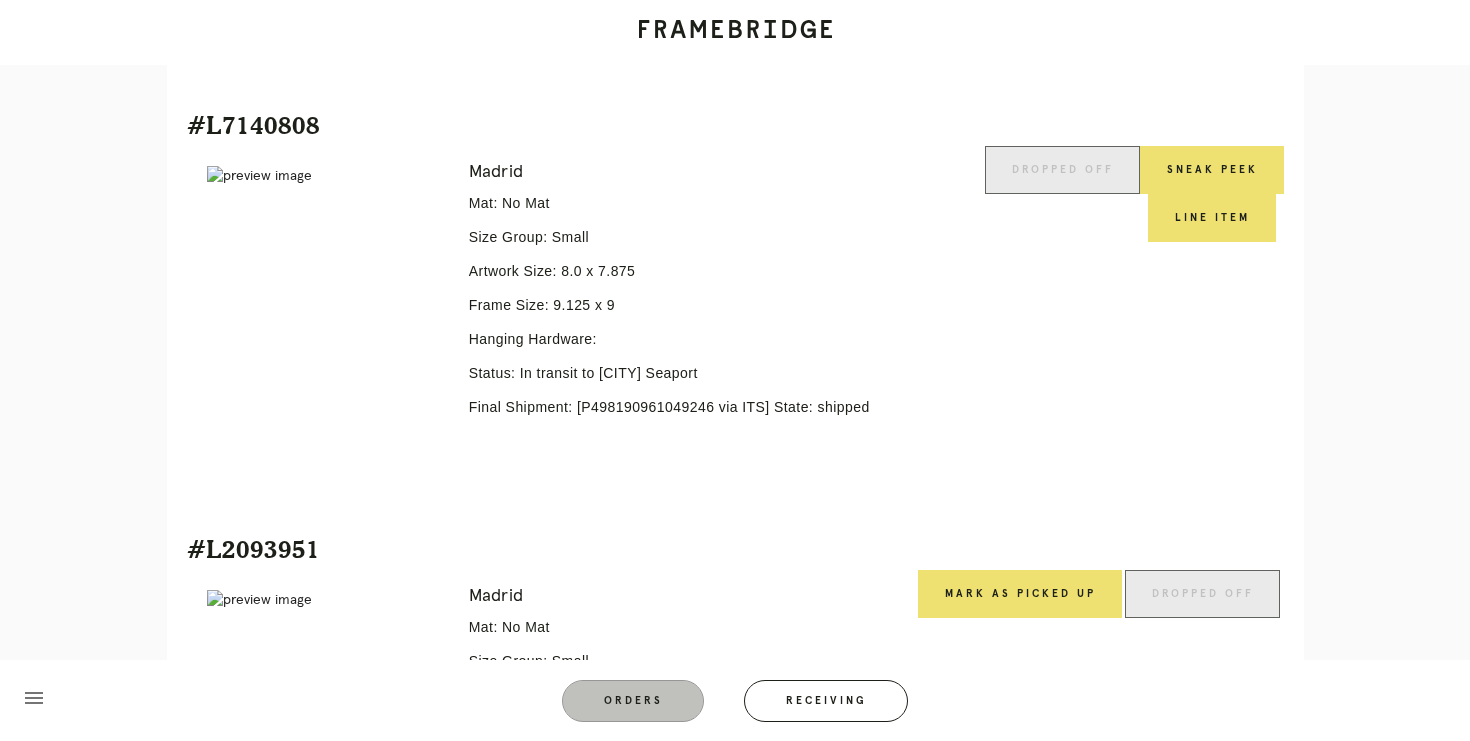 click on "Orders" at bounding box center (633, 701) 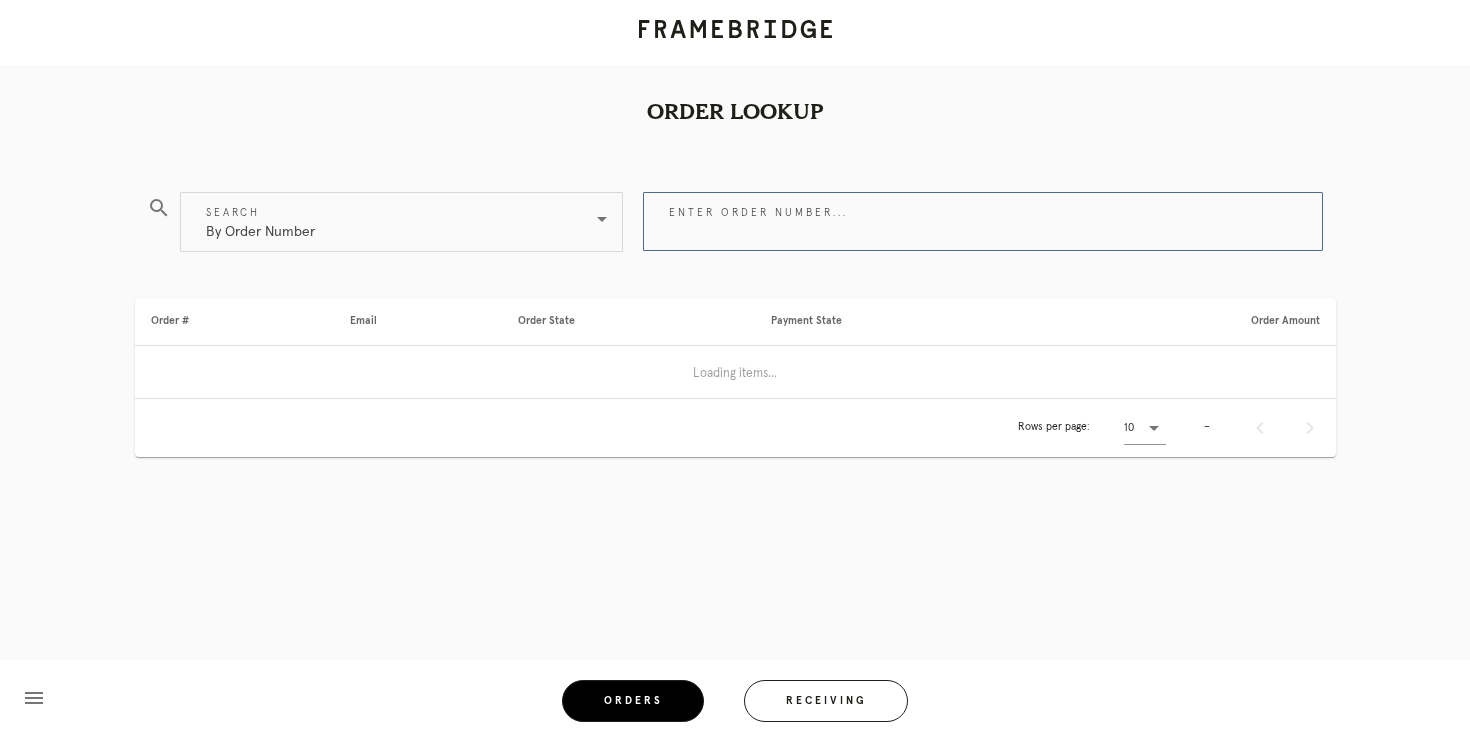 click on "Enter order number..." at bounding box center (983, 221) 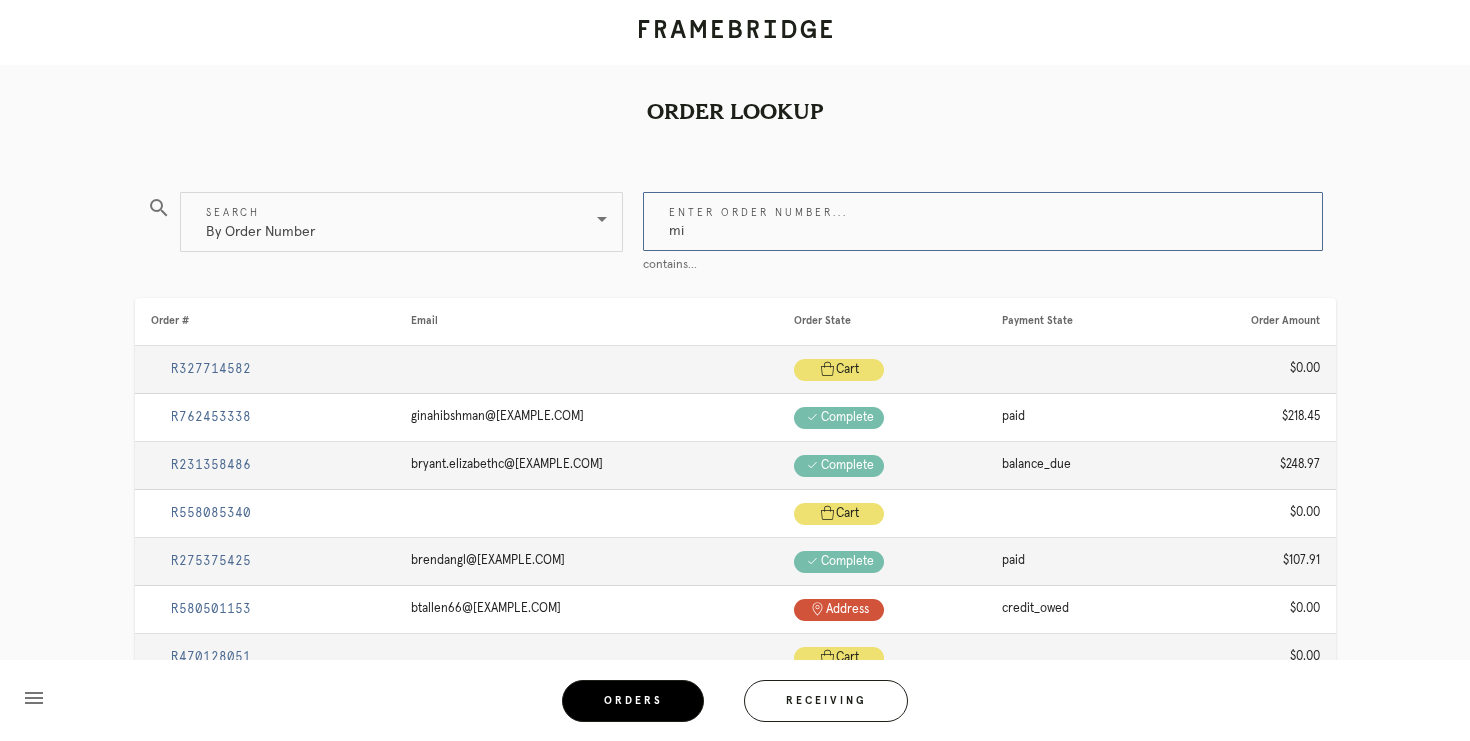 type on "m" 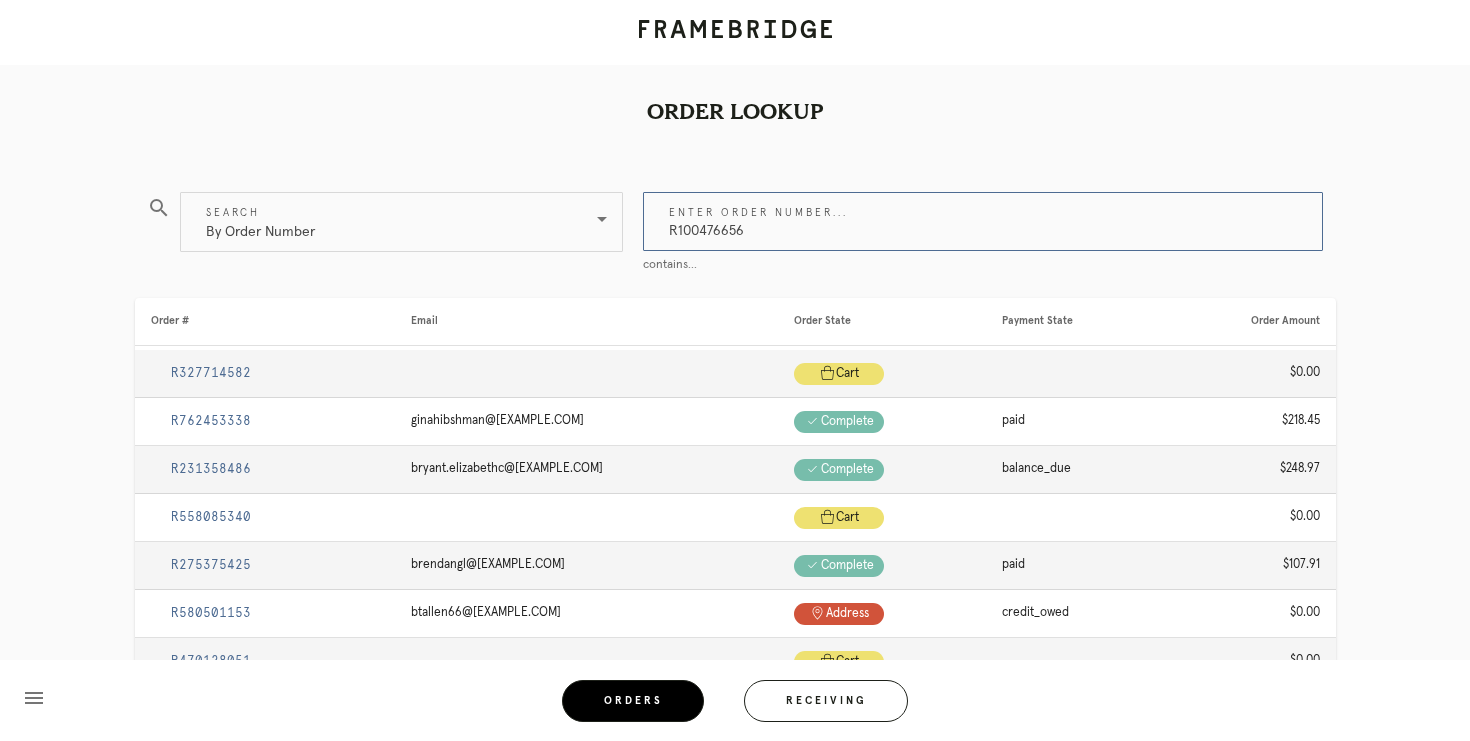 type on "R100476656" 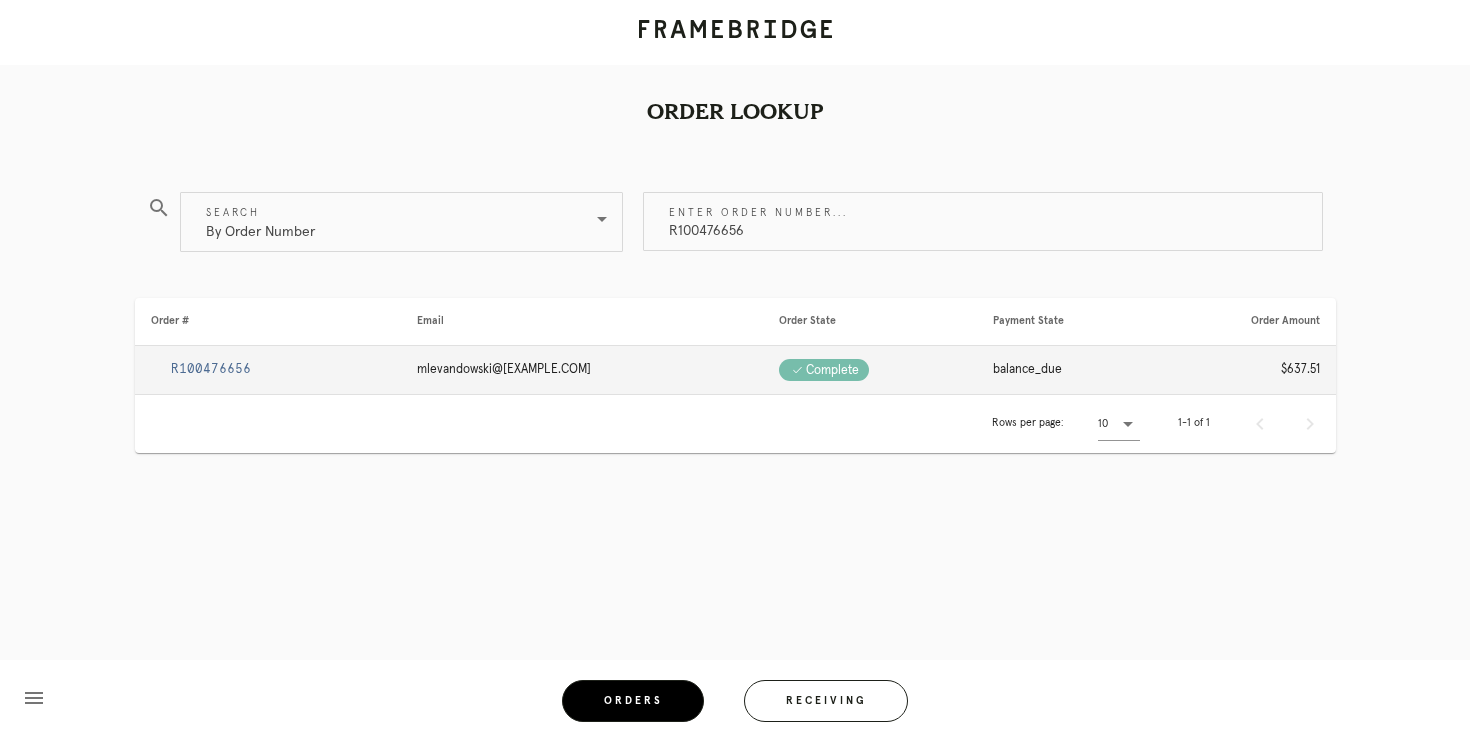 click on "R100476656" at bounding box center [211, 369] 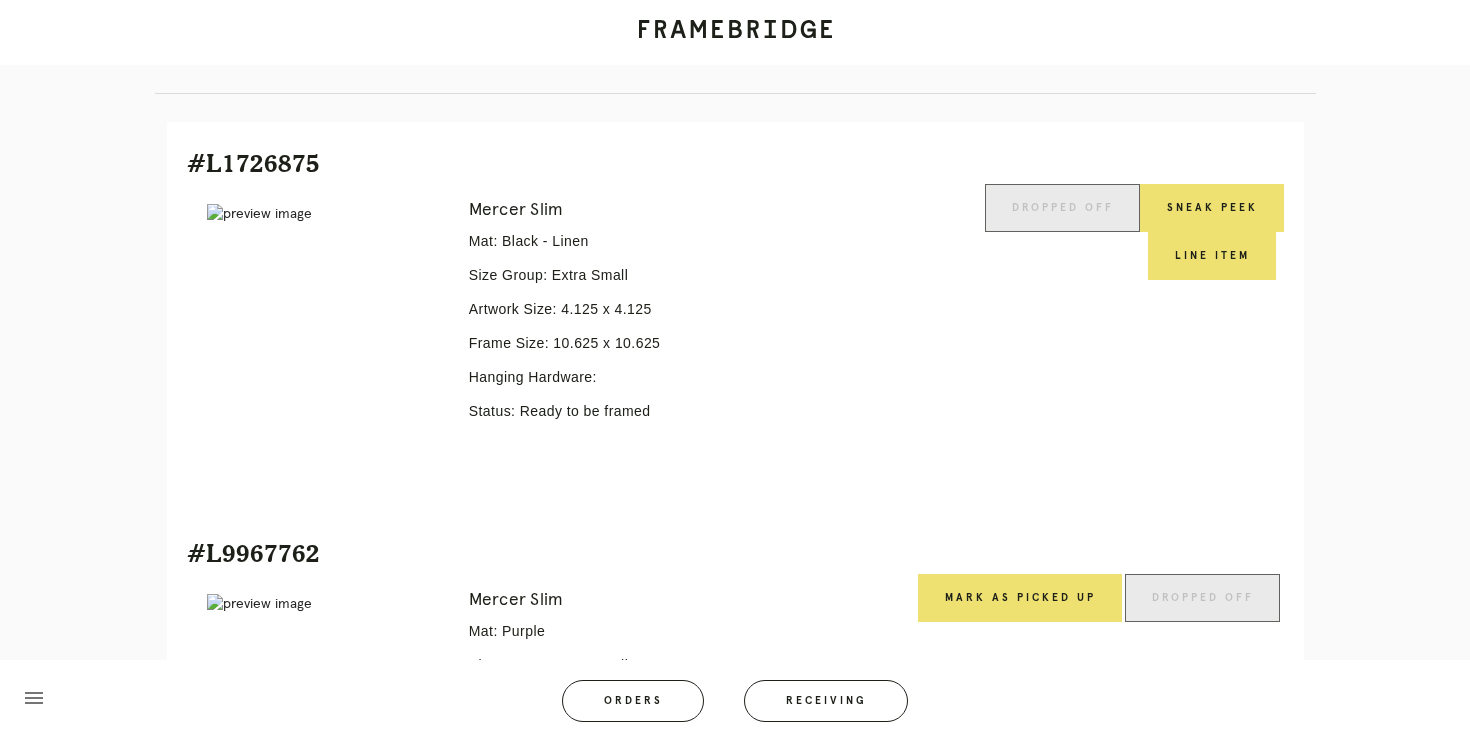 scroll, scrollTop: 0, scrollLeft: 0, axis: both 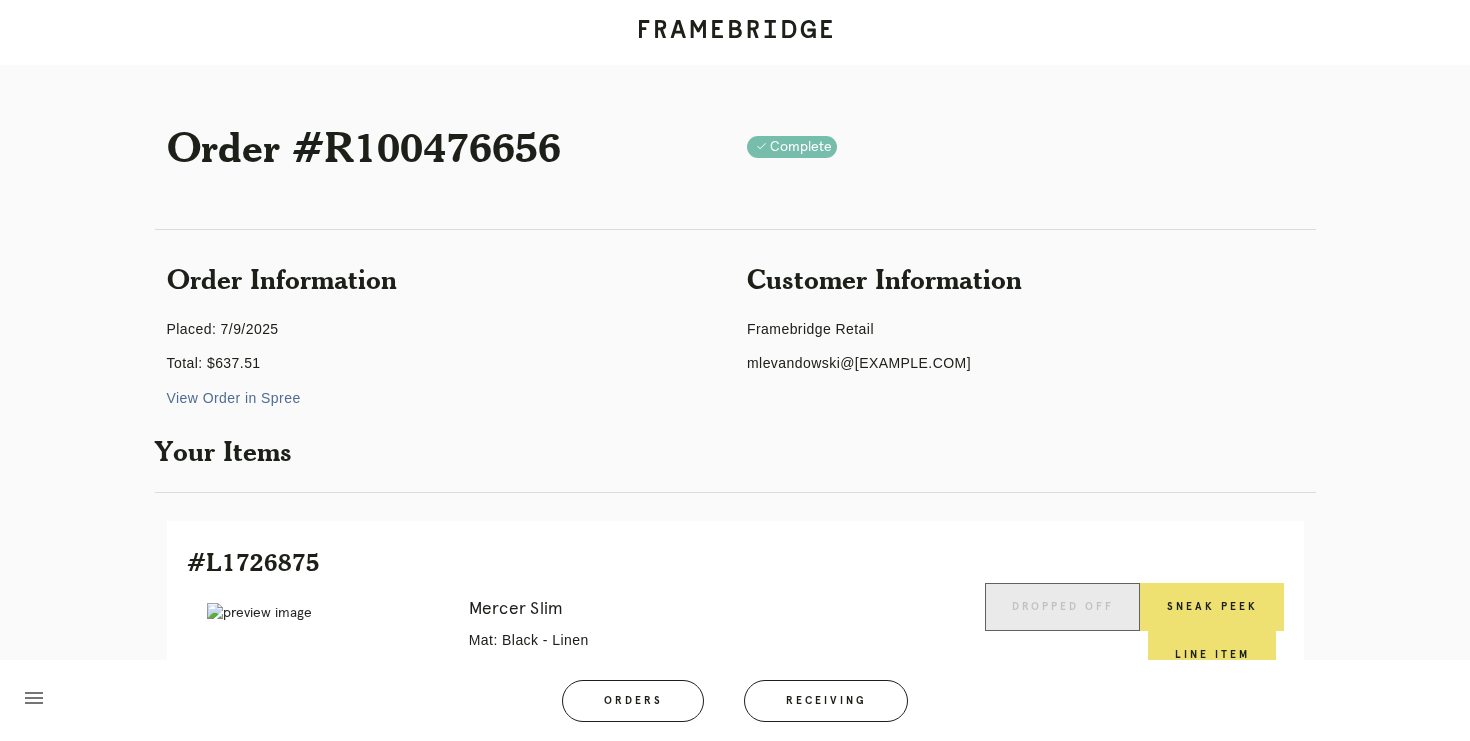 click on "View Order in Spree" at bounding box center [234, 398] 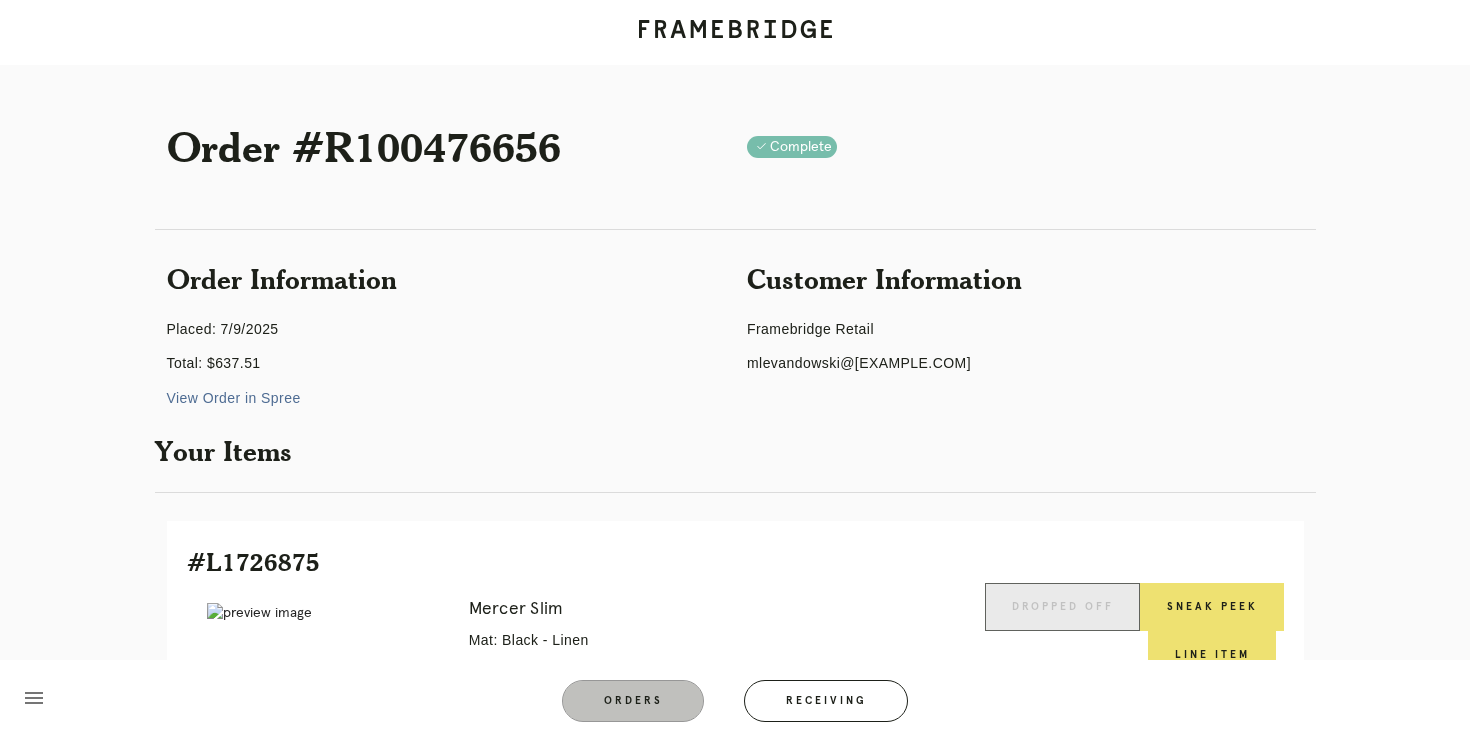 click on "Orders" at bounding box center (633, 701) 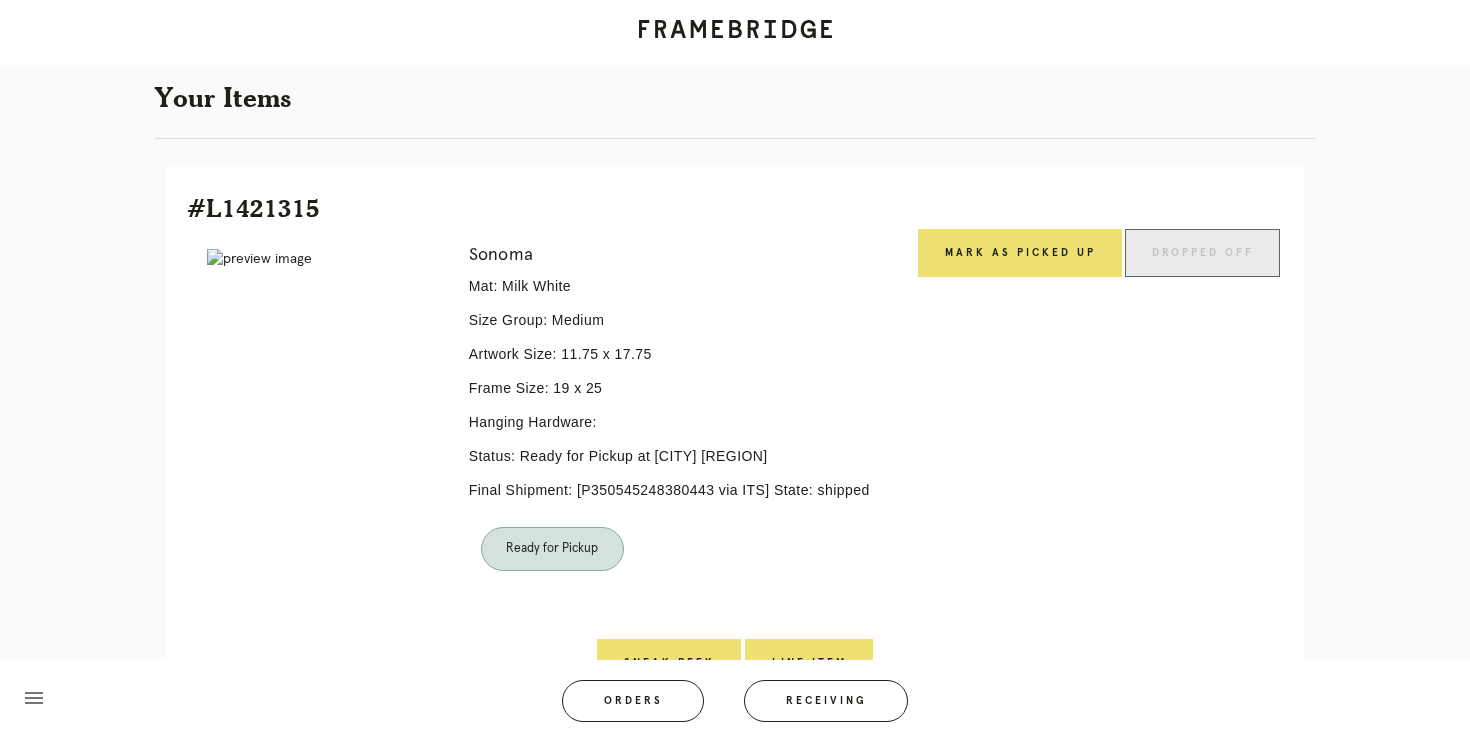 scroll, scrollTop: 759, scrollLeft: 0, axis: vertical 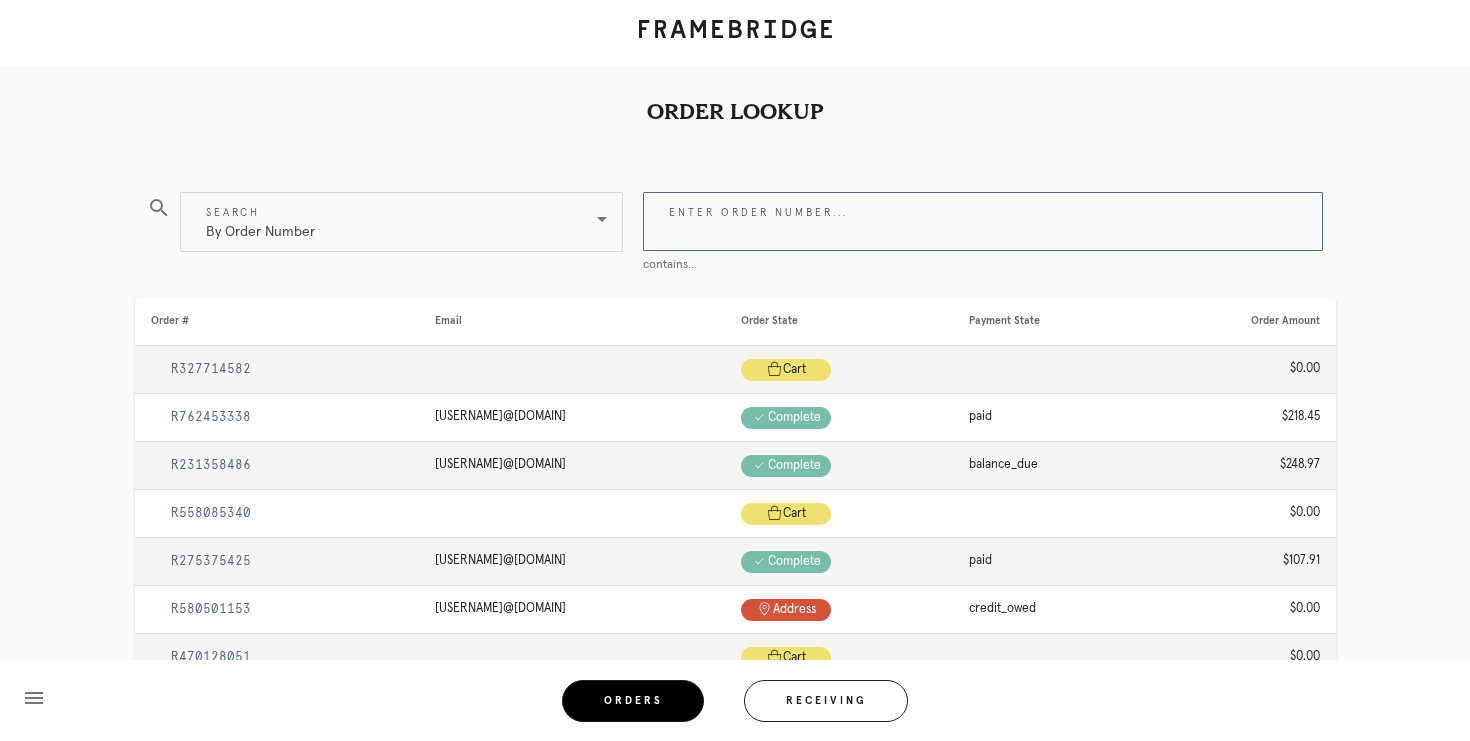 click on "Enter order number..." at bounding box center [983, 221] 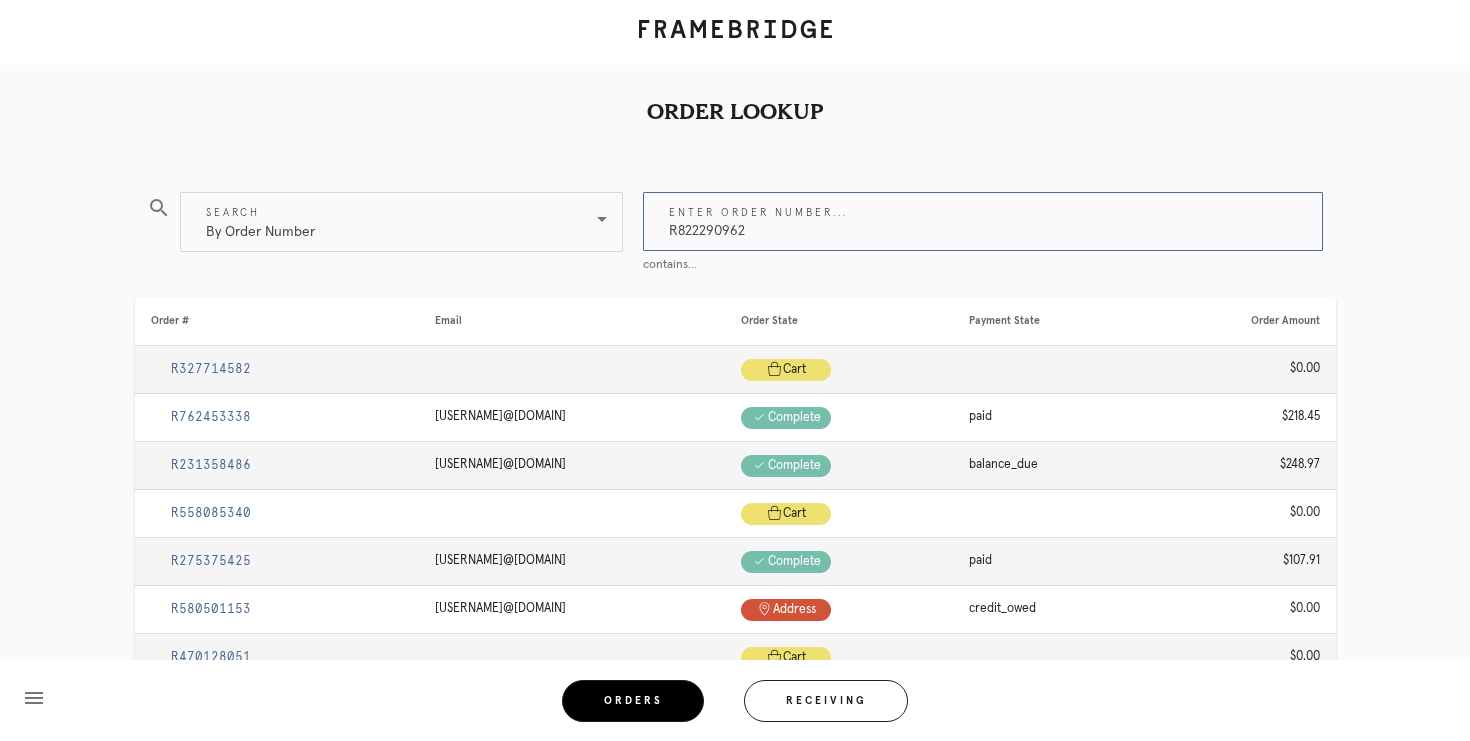 type on "R822290962" 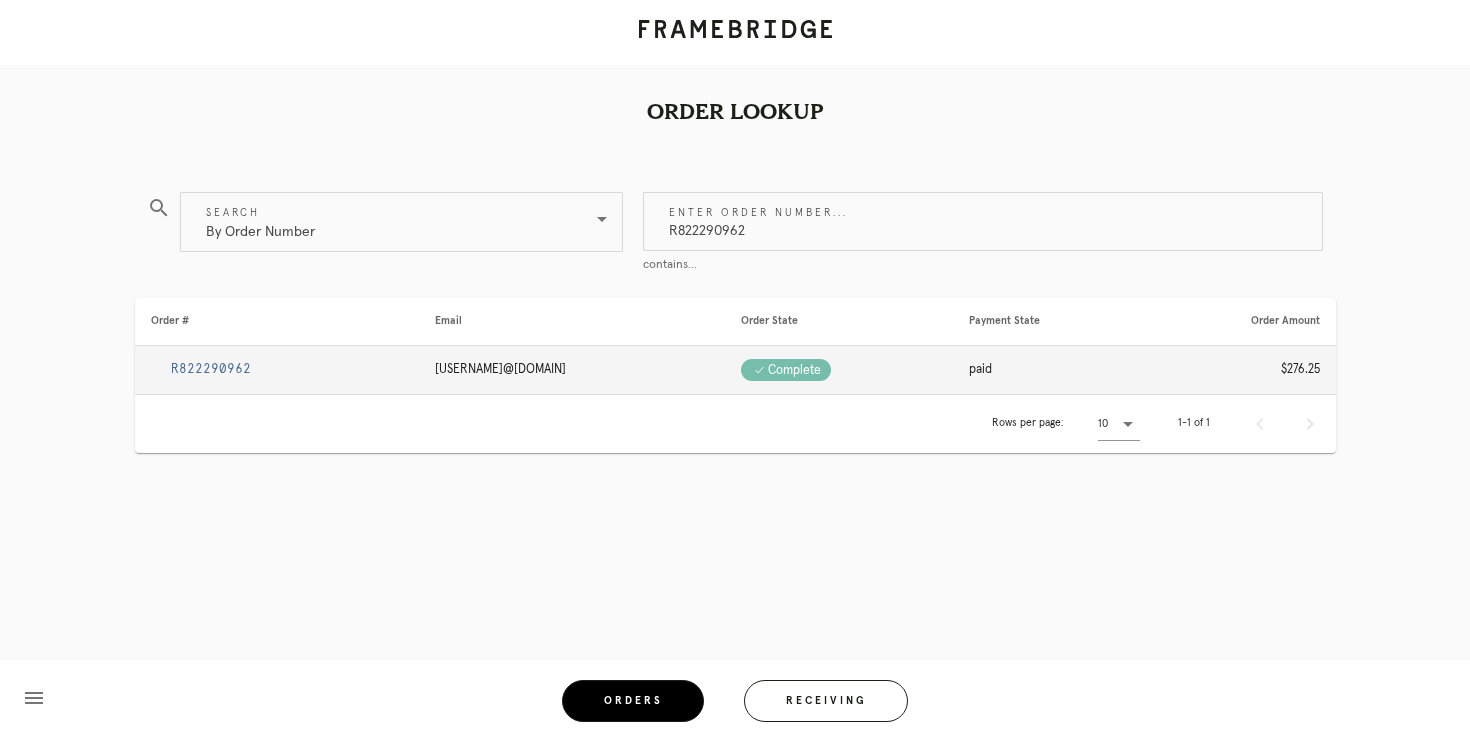 click on "R822290962" at bounding box center [211, 369] 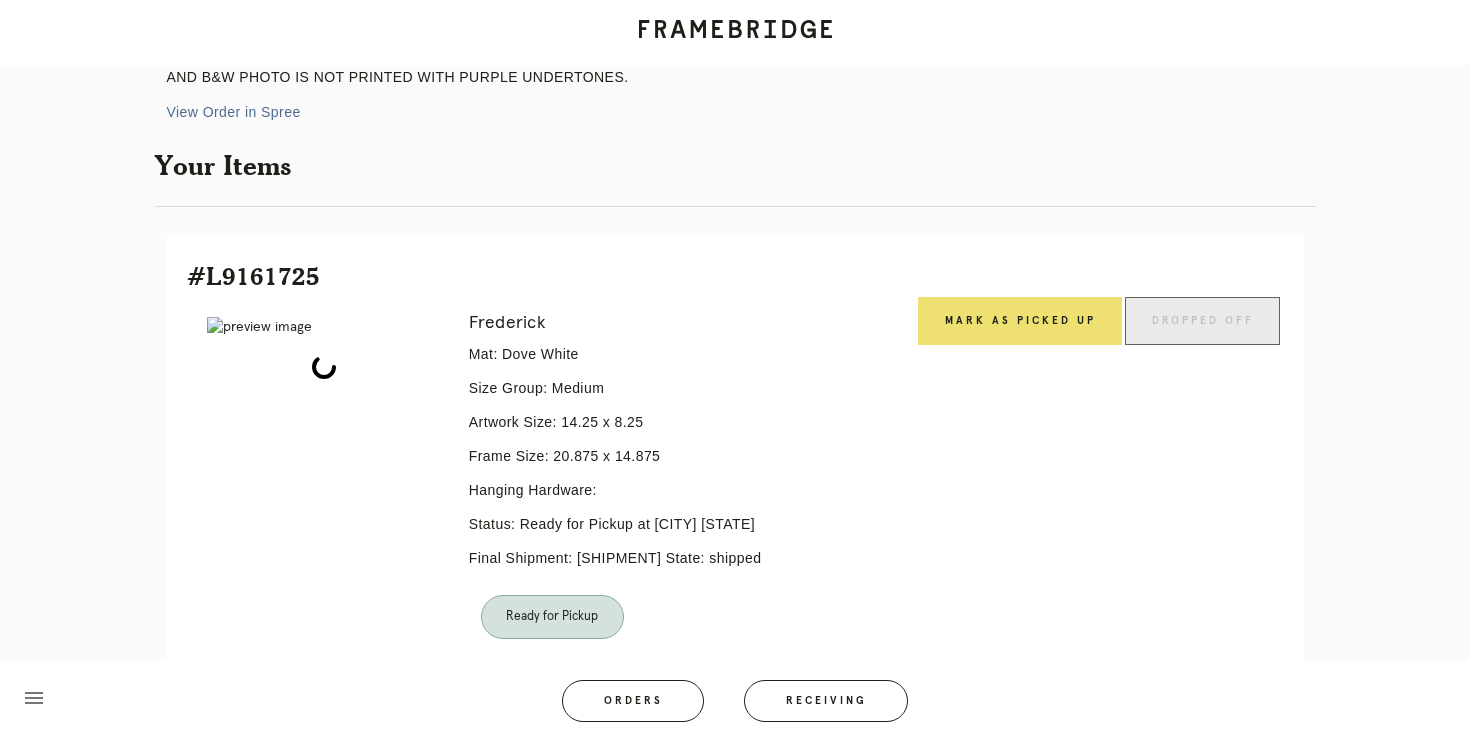 scroll, scrollTop: 377, scrollLeft: 0, axis: vertical 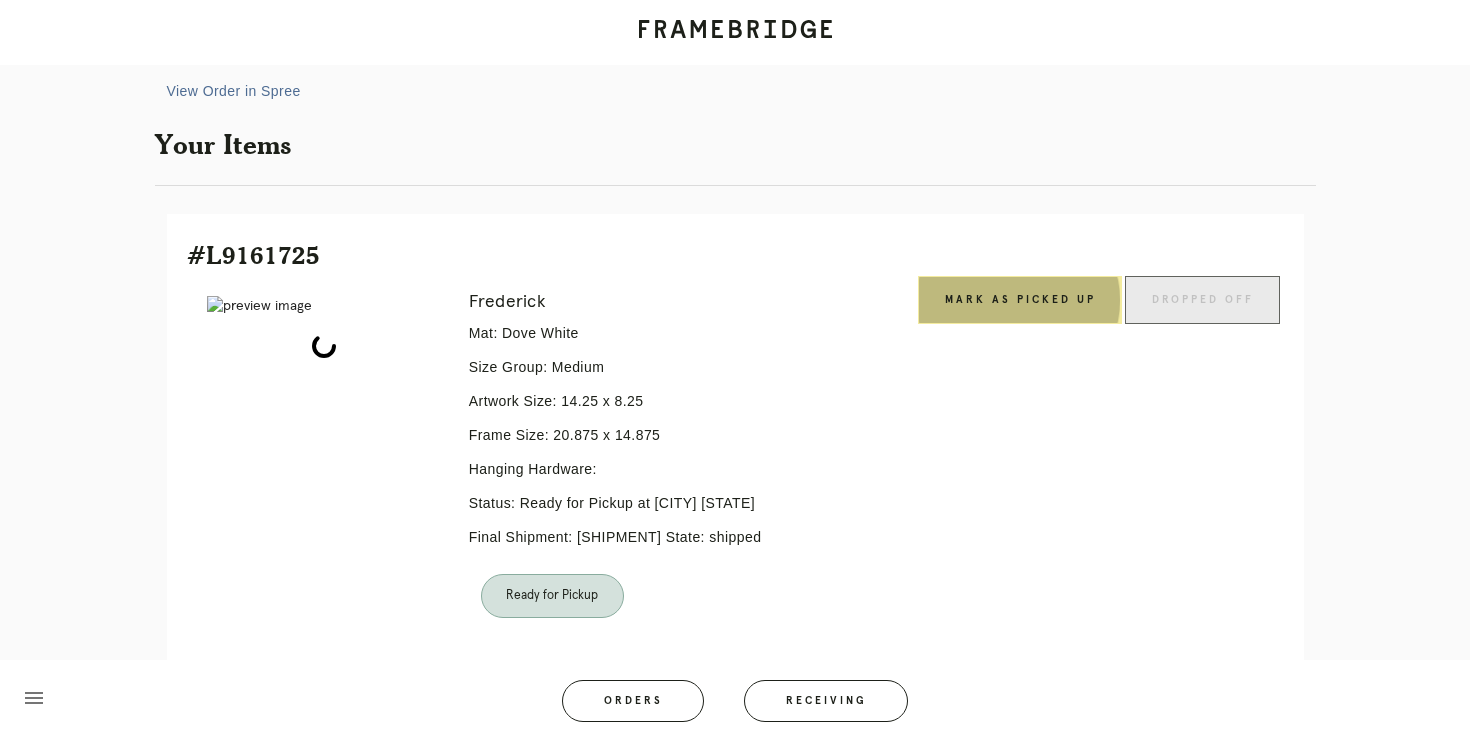 click on "Mark as Picked Up" at bounding box center (1020, 300) 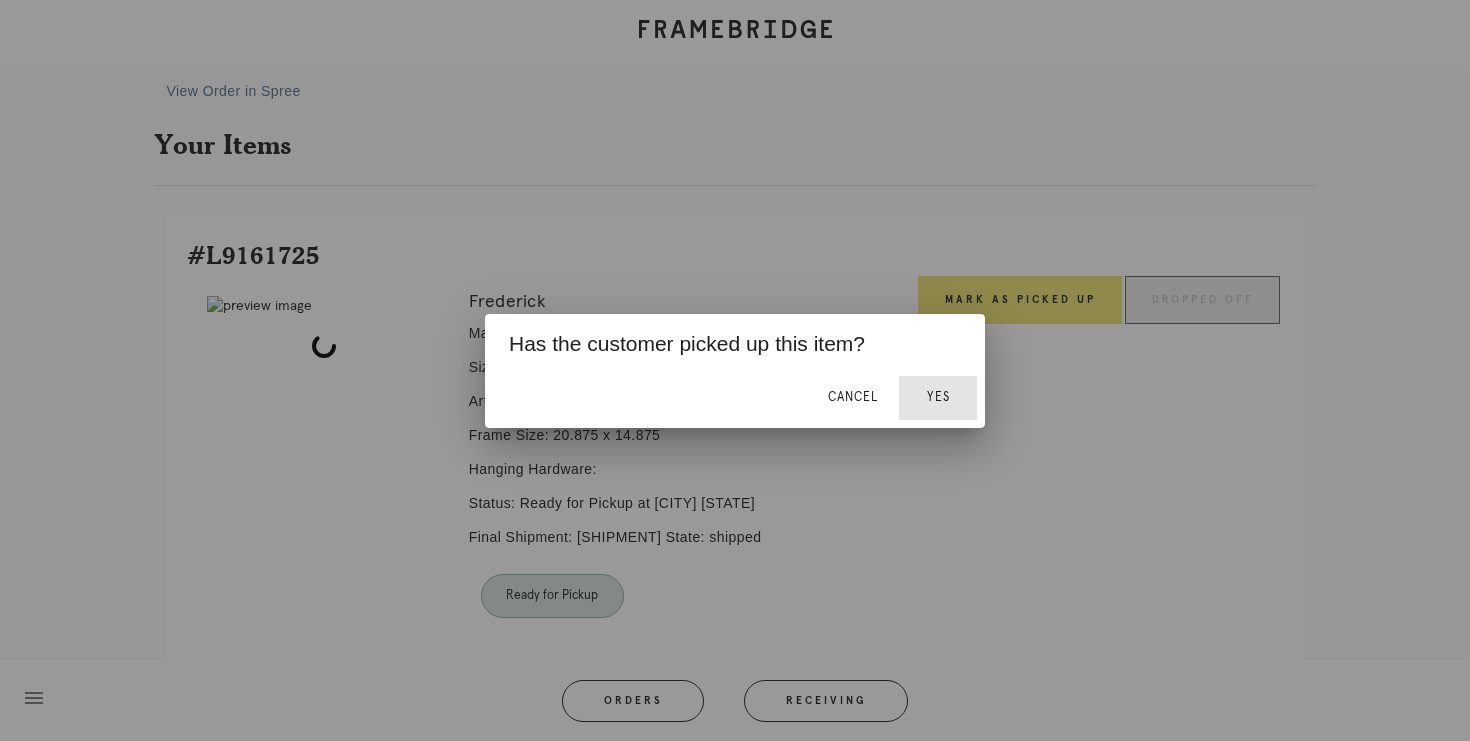 click on "Yes" at bounding box center (938, 397) 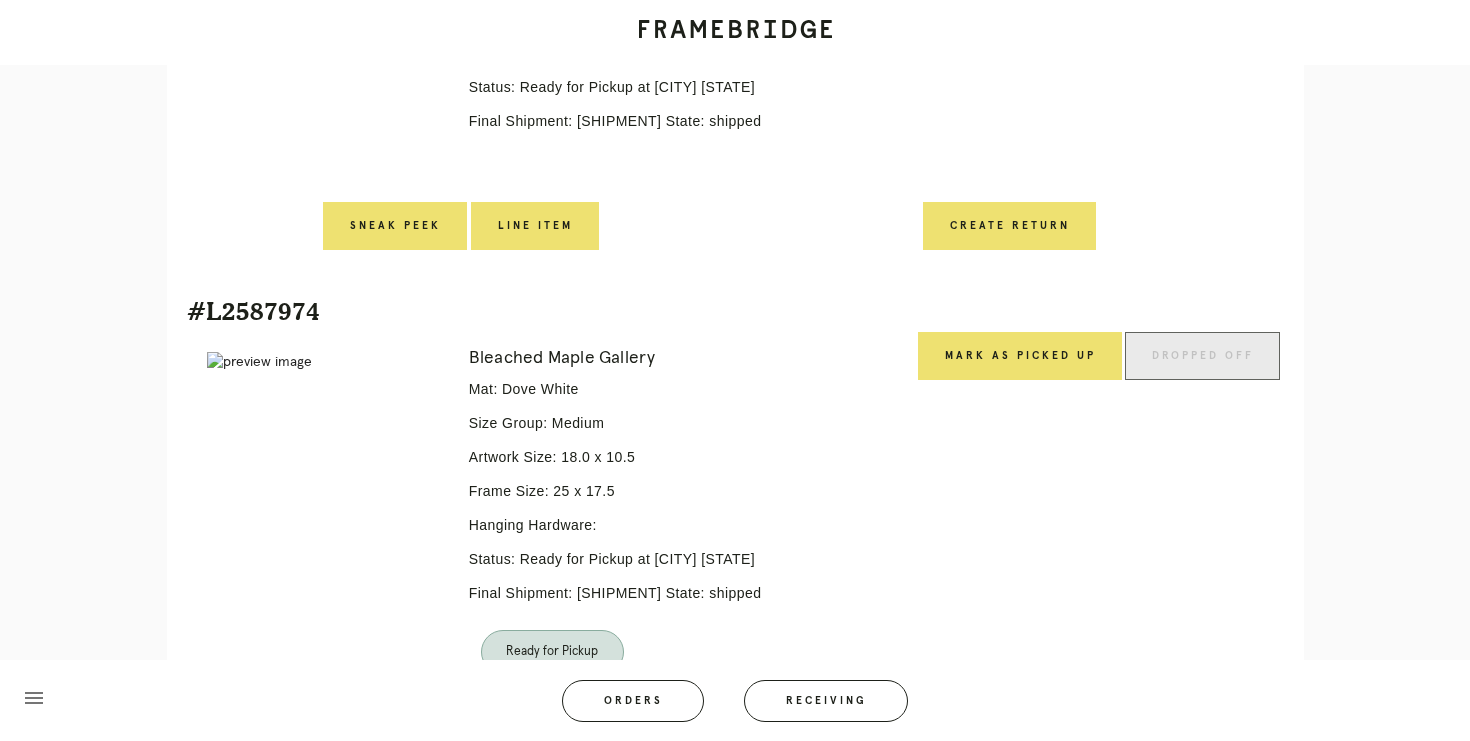 scroll, scrollTop: 808, scrollLeft: 0, axis: vertical 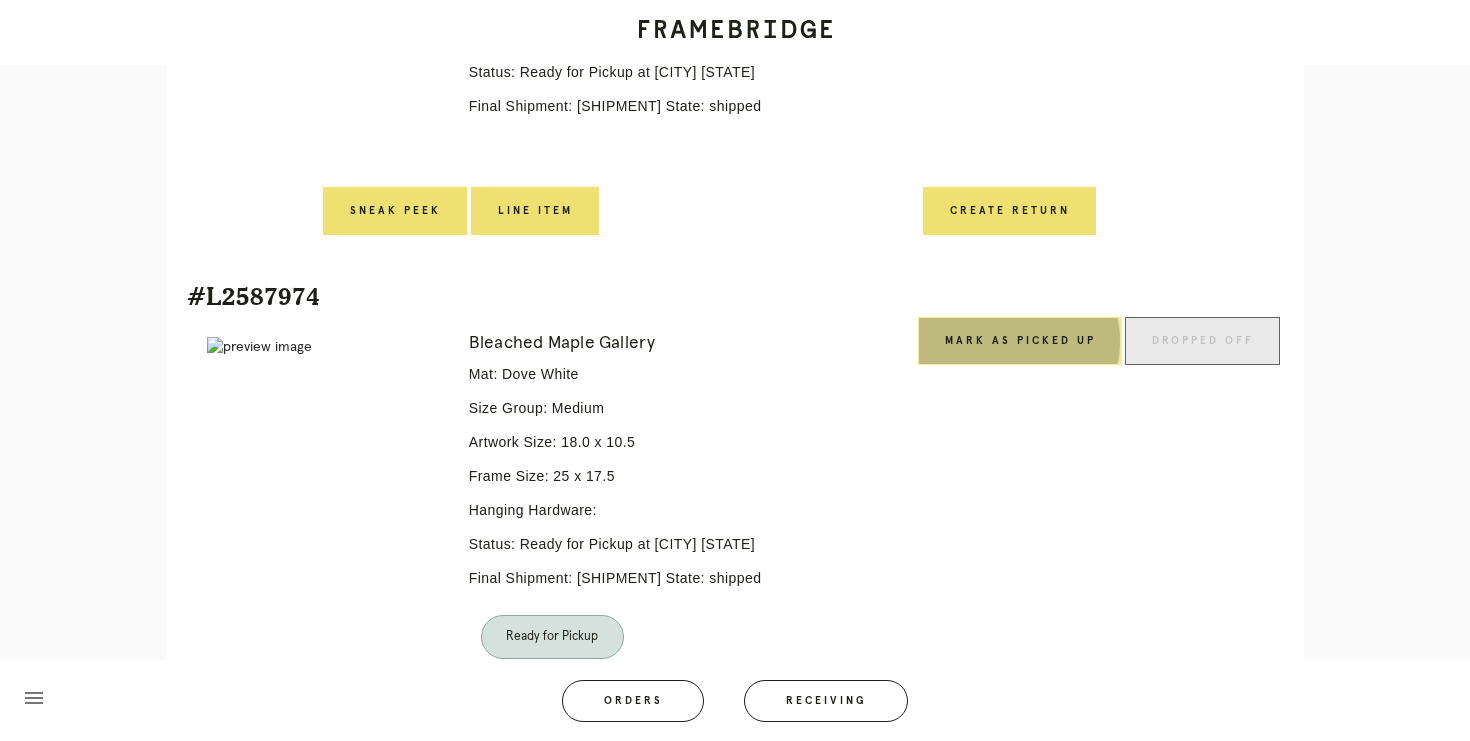 click on "Mark as Picked Up" at bounding box center (1020, 341) 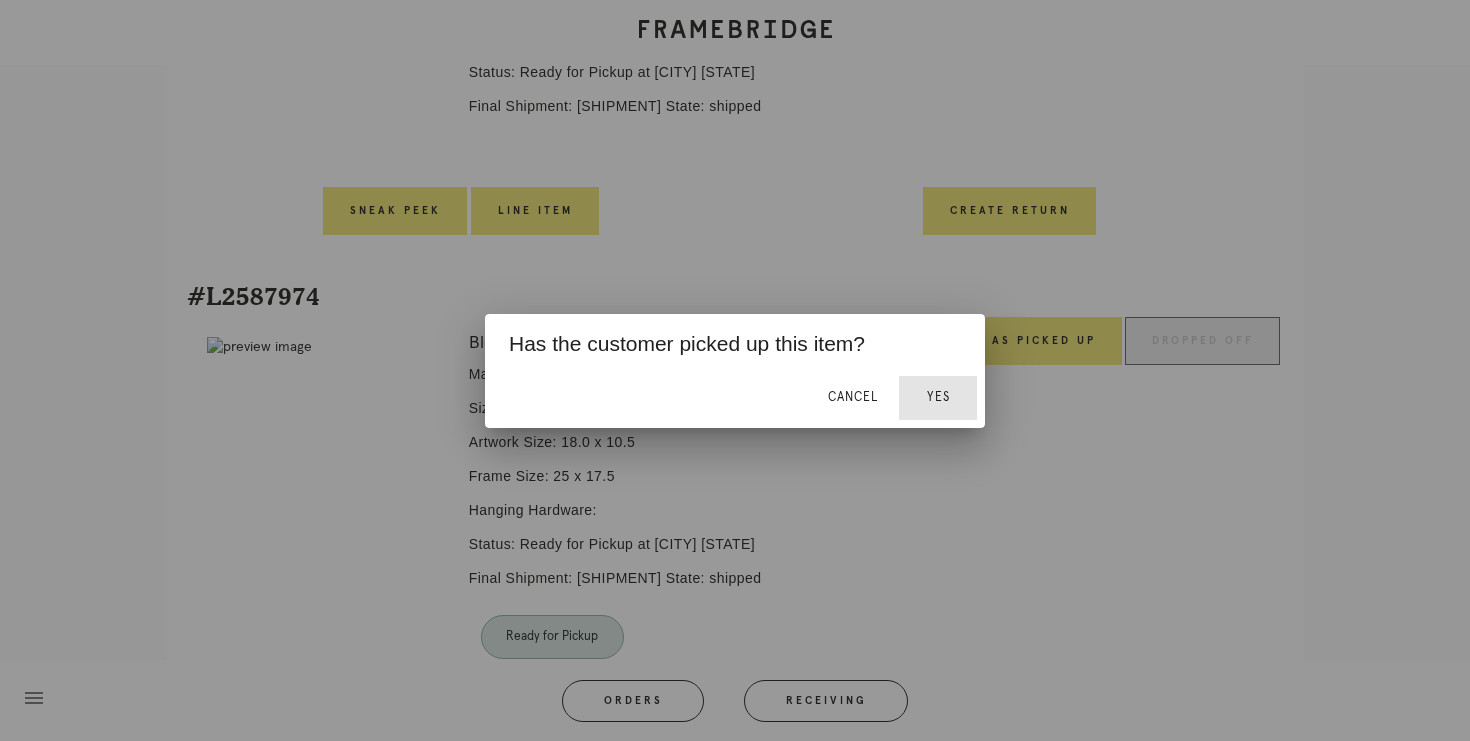 click on "Yes" at bounding box center [938, 397] 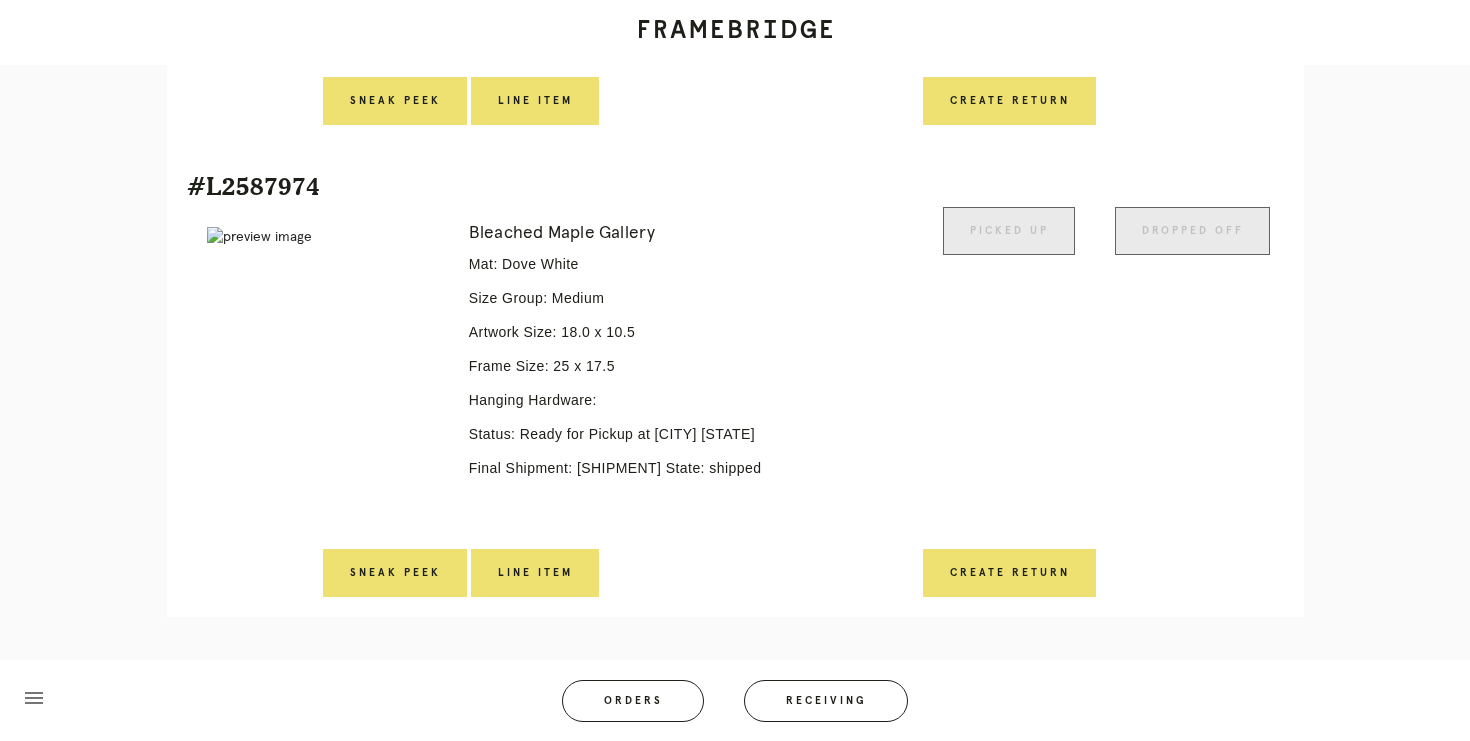 scroll, scrollTop: 150, scrollLeft: 0, axis: vertical 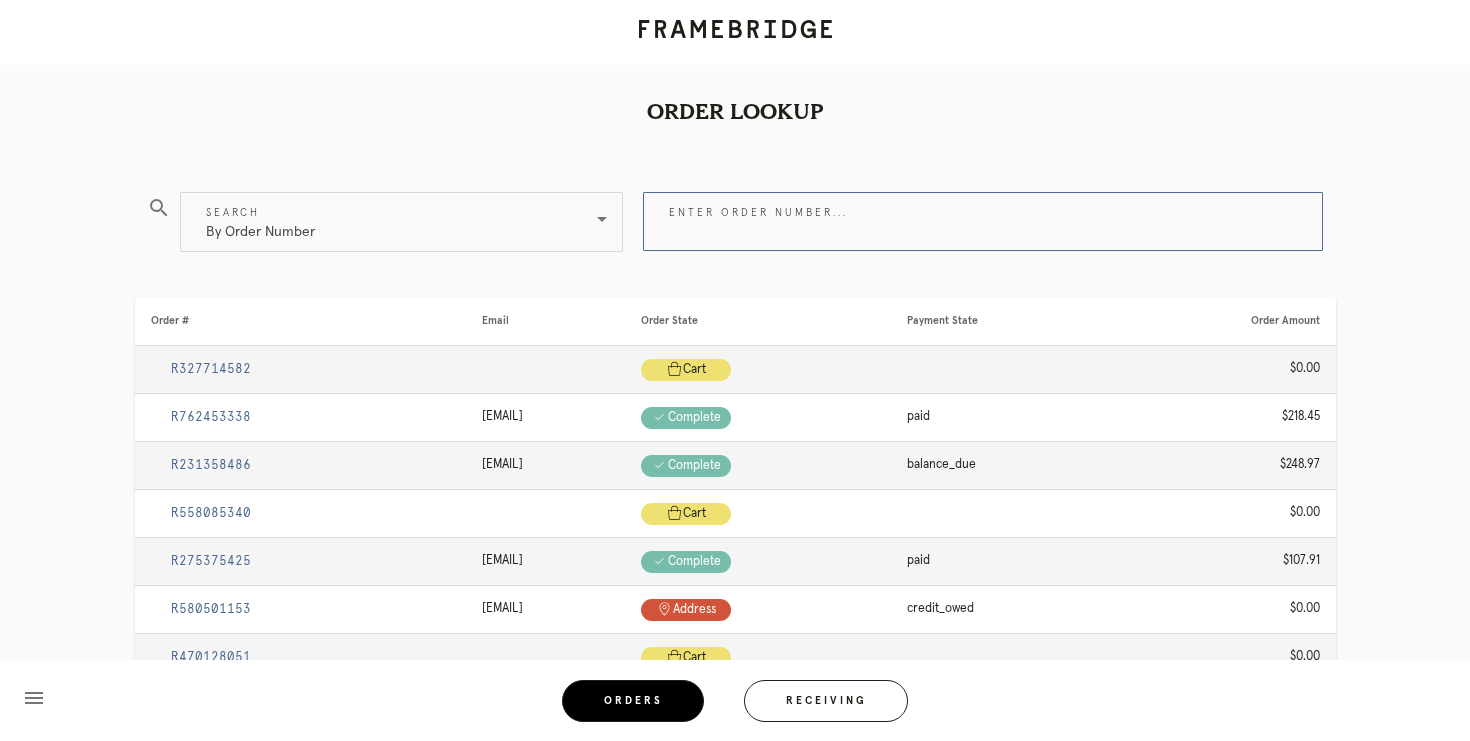 click on "Enter order number..." at bounding box center [983, 221] 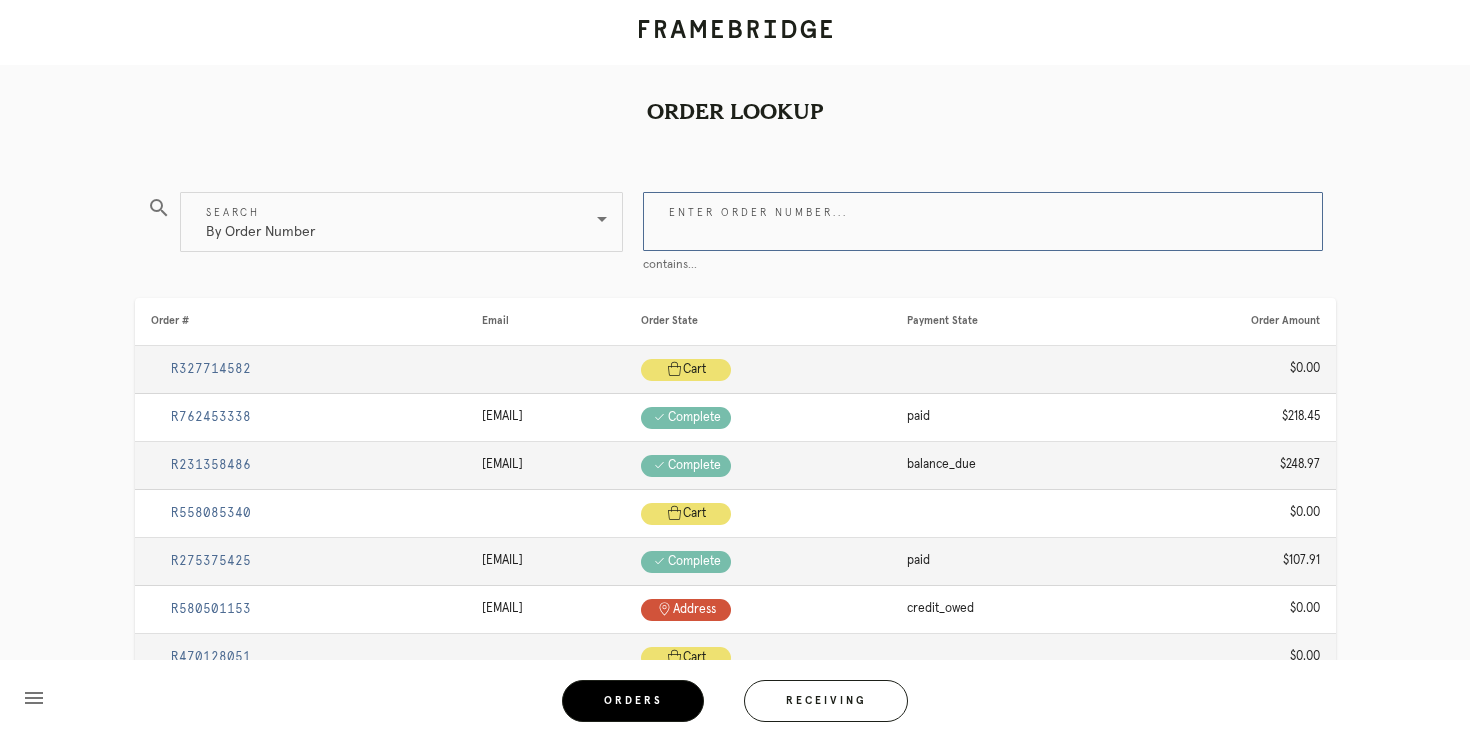 paste on "[NUMBER]" 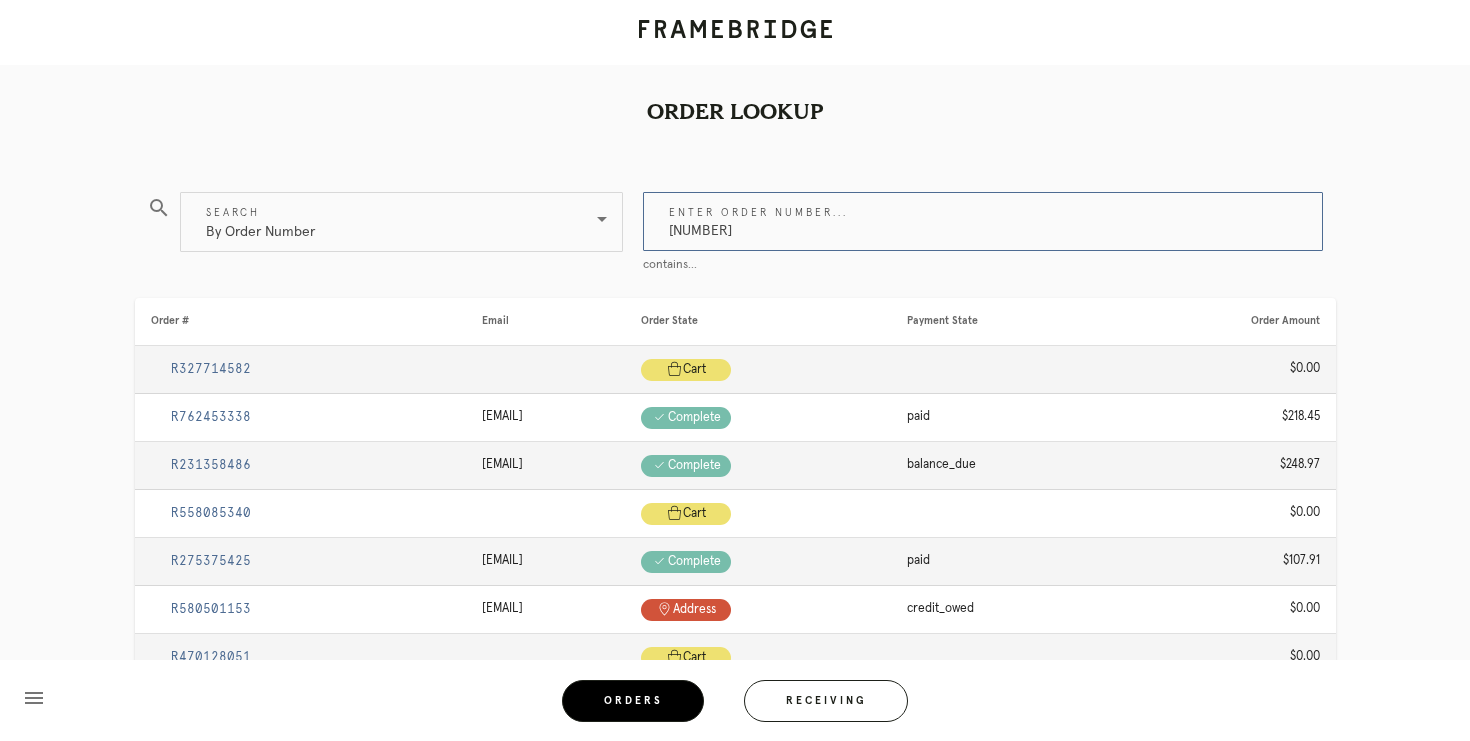type on "[NUMBER]" 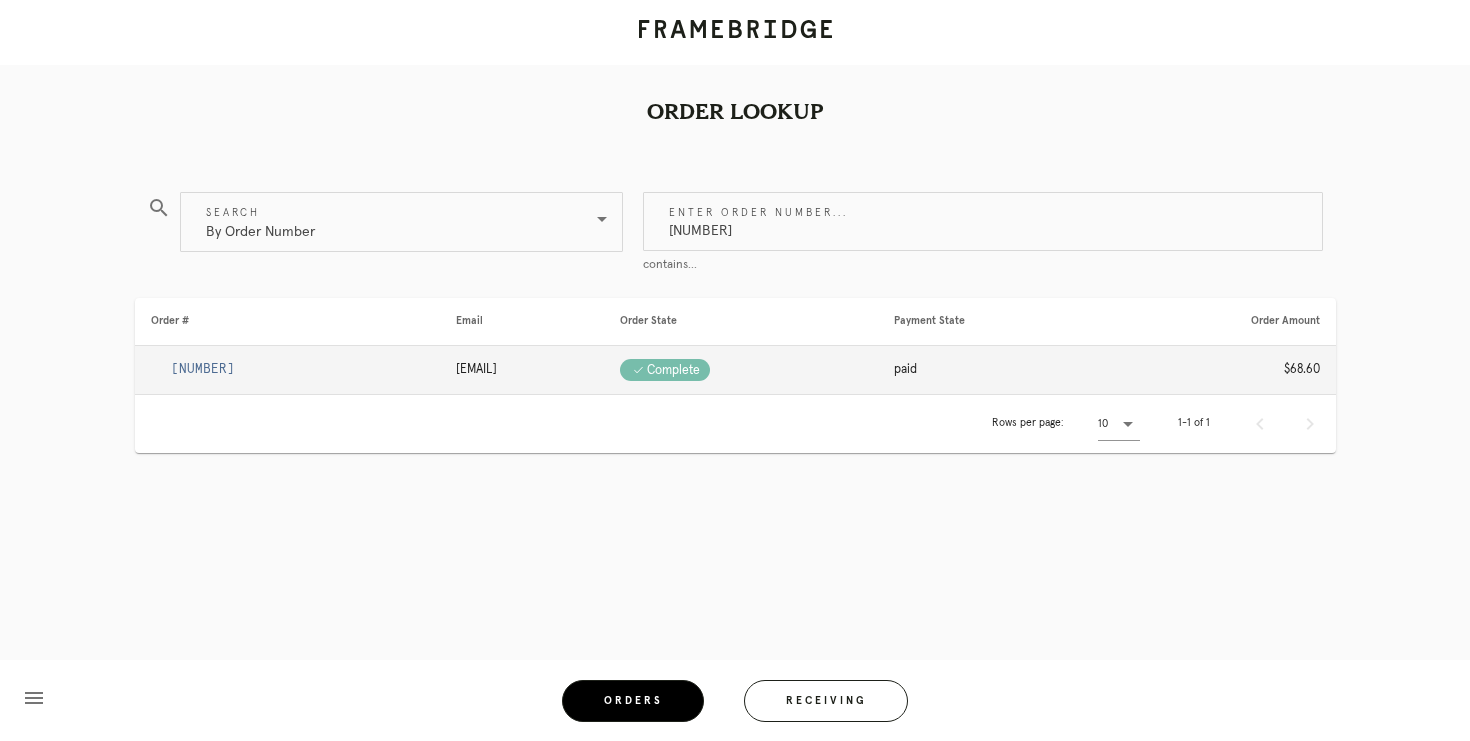 click on "[NUMBER]" at bounding box center [287, 370] 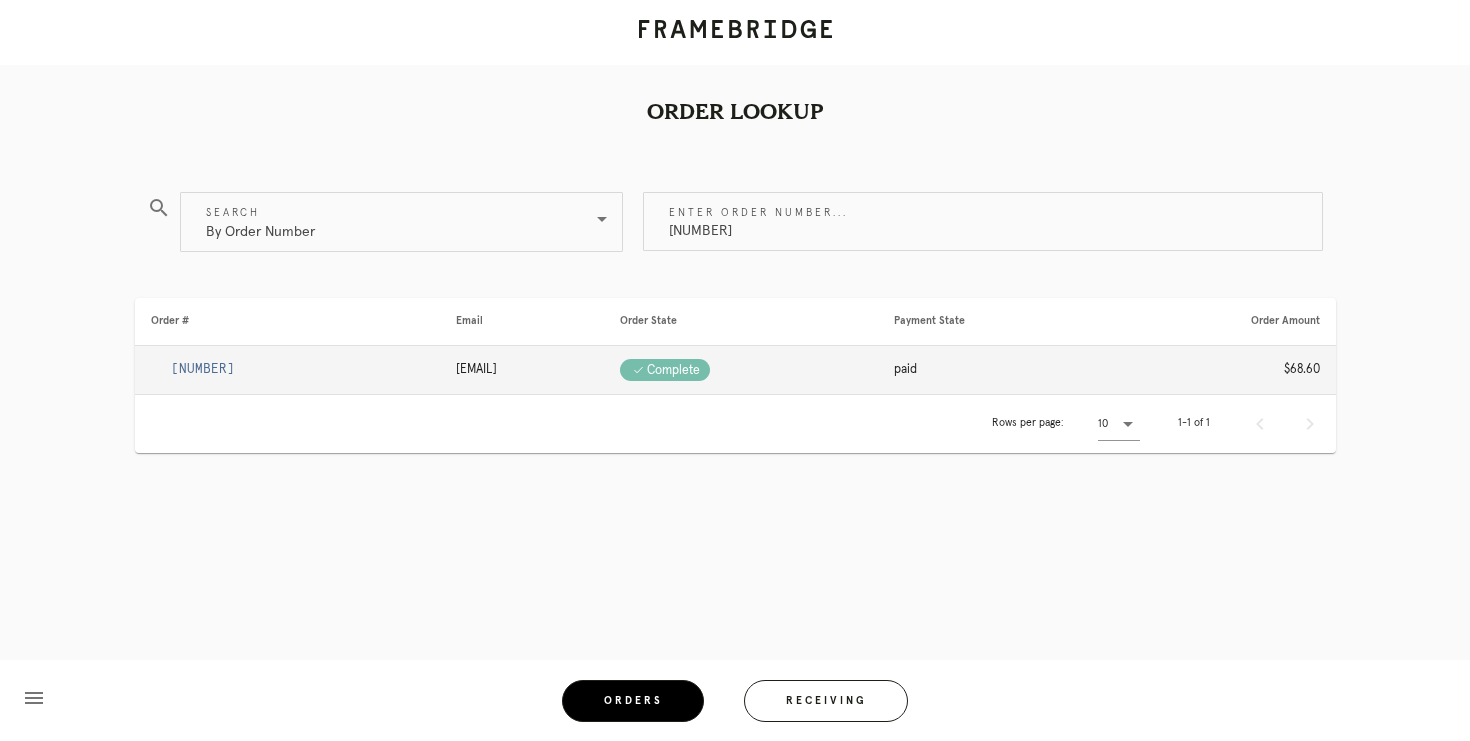 click on "[NUMBER]" at bounding box center [203, 369] 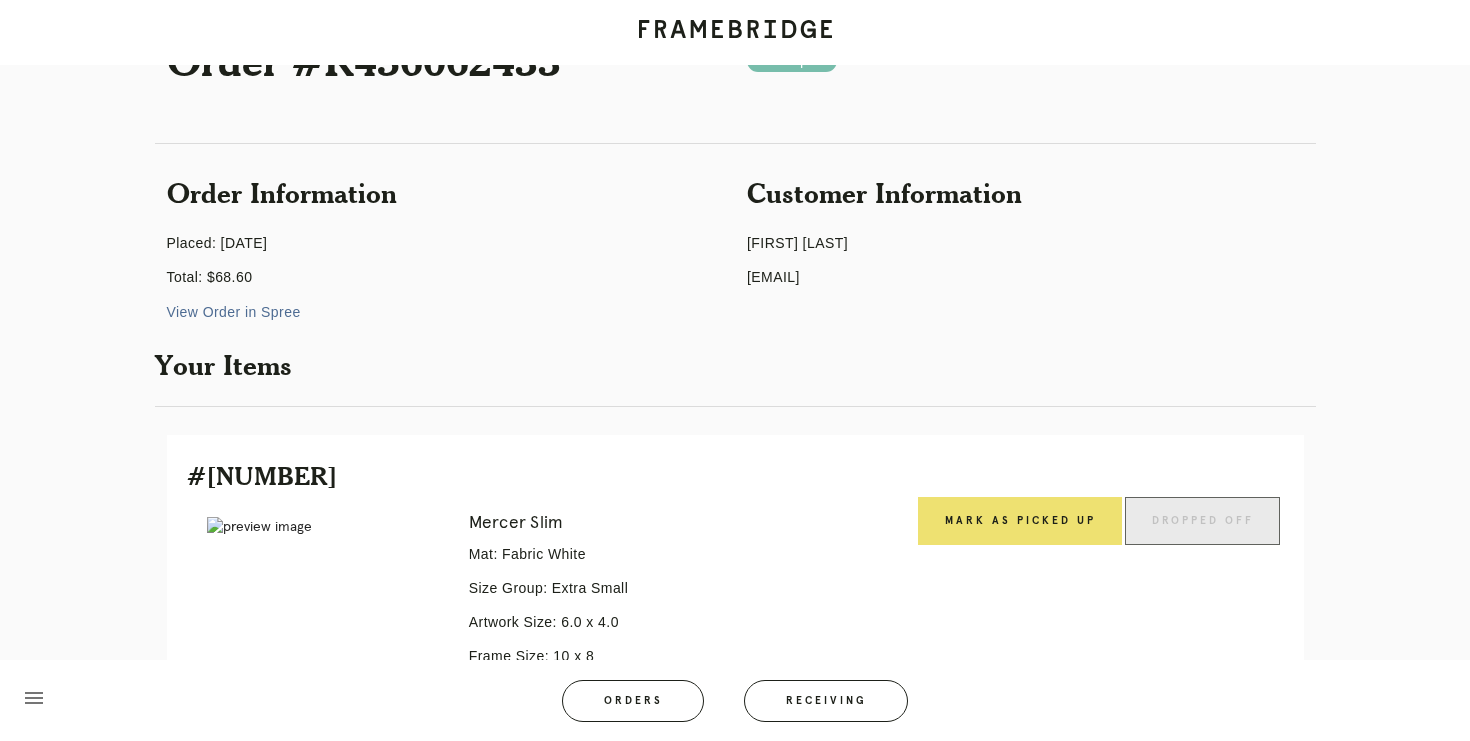 scroll, scrollTop: 0, scrollLeft: 0, axis: both 